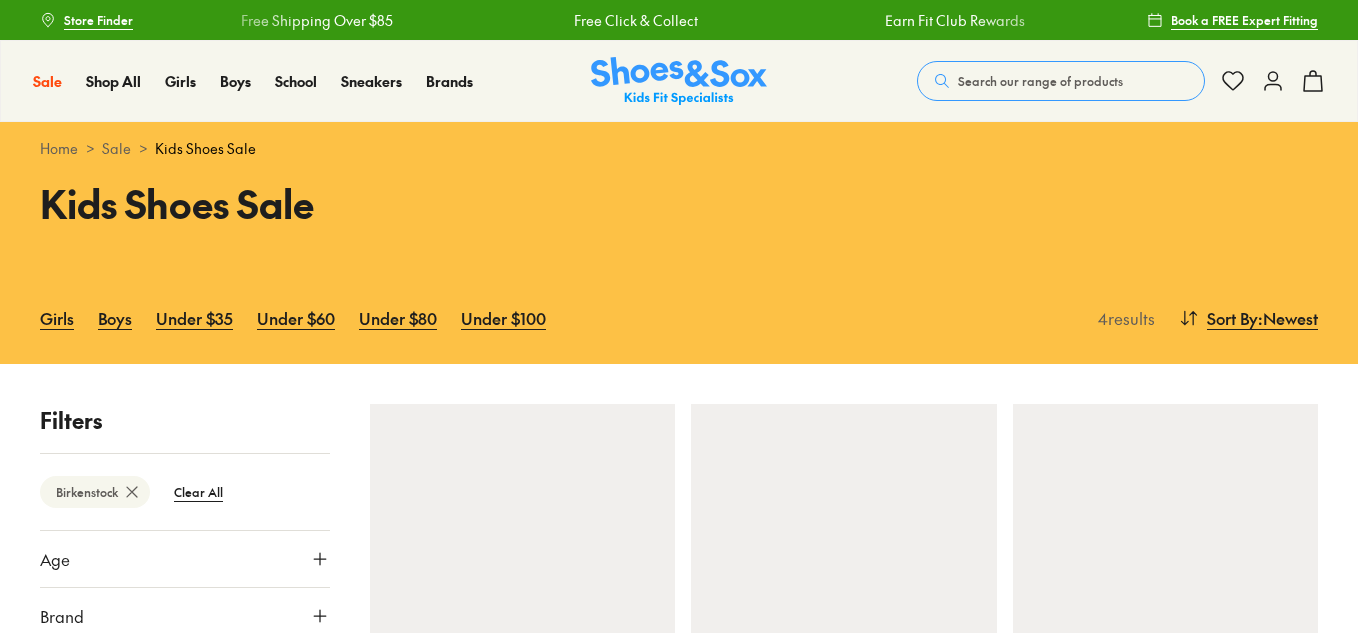 scroll, scrollTop: 0, scrollLeft: 0, axis: both 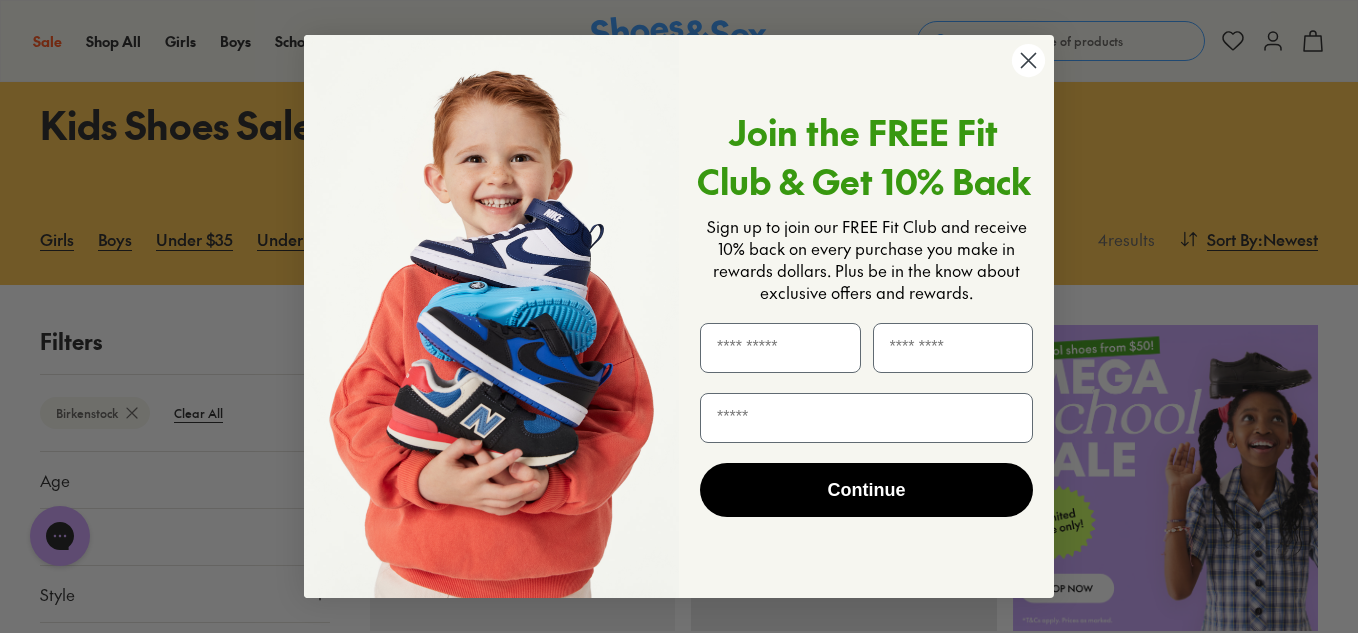 click 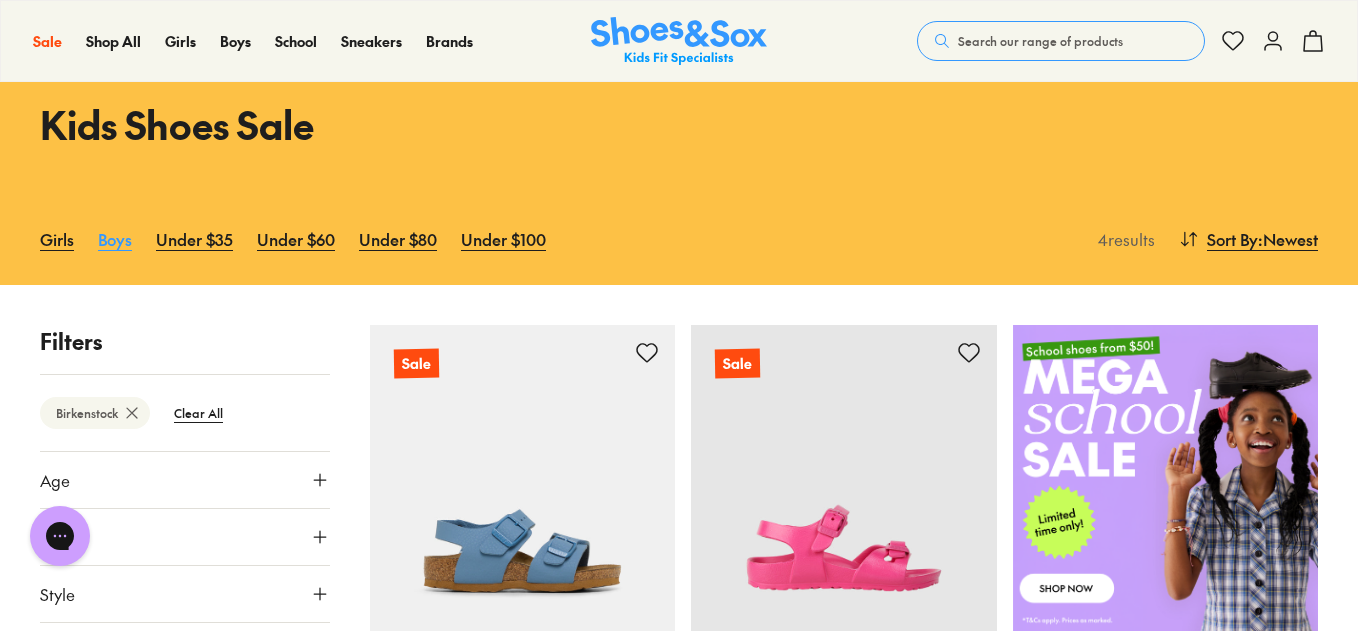 click on "Boys" at bounding box center (115, 239) 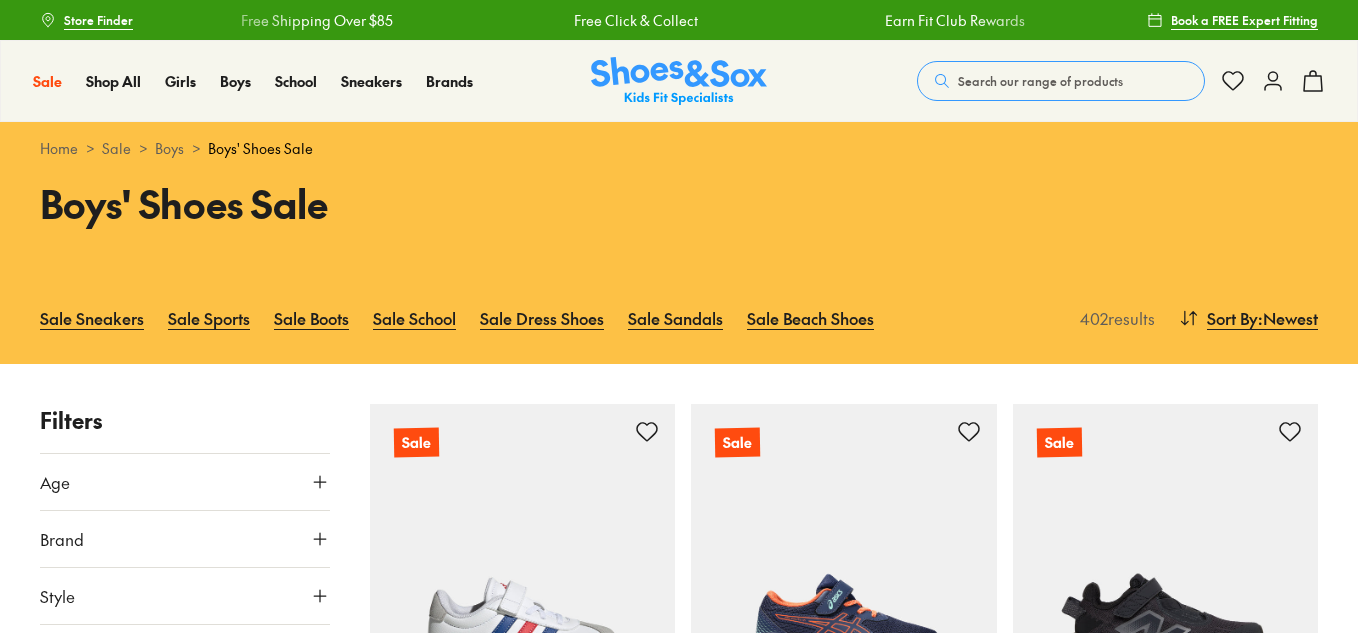 scroll, scrollTop: 53, scrollLeft: 0, axis: vertical 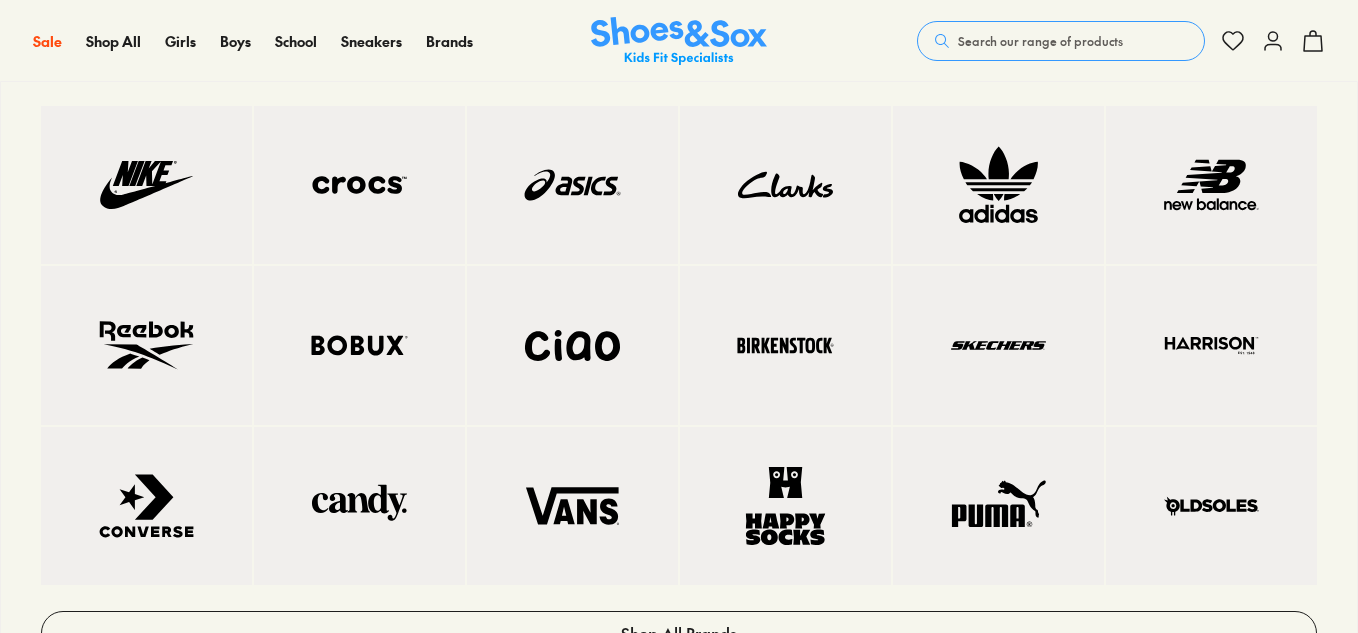 click at bounding box center [785, 345] 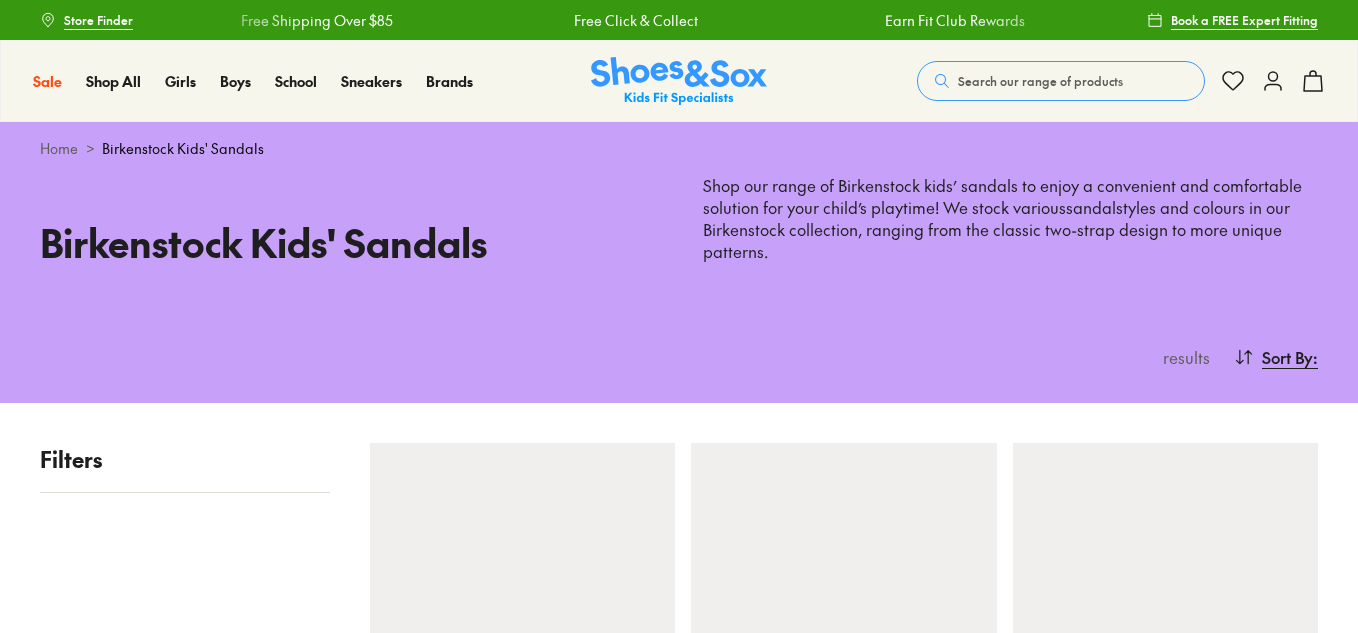 scroll, scrollTop: 0, scrollLeft: 0, axis: both 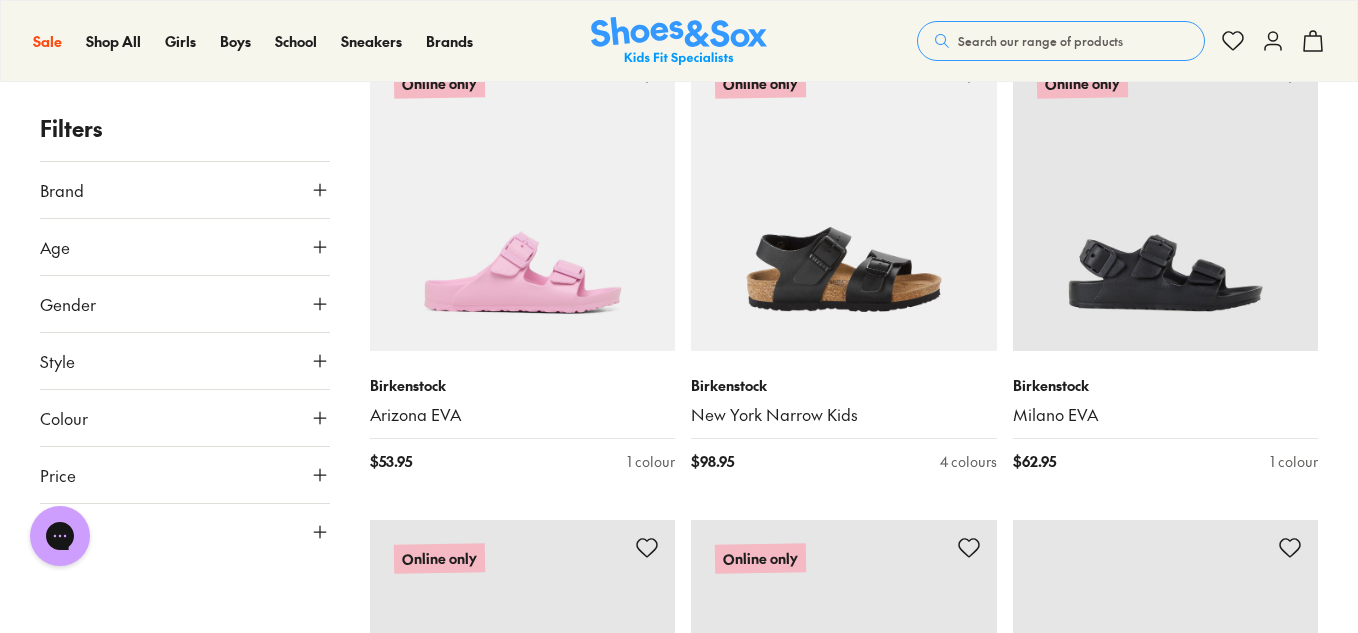 click on "New In Birkenstock Arizona Flower Buckle $ 125.95 2 colours New In Birkenstock Arizona Flower Buckle $ 125.95 2 colours Online only Birkenstock New York Narrow Kids $ 98.95 4 colours New In Birkenstock Tokio AS Narrow $ 143.95 2 colours Online only Birkenstock Arizona BF NU Narrow $ 89.95 2 colours Birkenstock Arizona EVA $ 53.95 2 colours Birkenstock Boston Narrow $ 134.95 2 colours Birkenstock Milano EVA $ 62.95 2 colours Birkenstock Milano EVA $ 62.95 2 colours Birkenstock Tokio AS Narrow $ 143.95 2 colours Online only Birkenstock Arizona EVA $ 53.95 1 colour Online only Birkenstock New York Narrow Kids $ 98.95 4 colours Online only Birkenstock Milano EVA $ 62.95 1 colour Online only Birkenstock Arizona EVA $ 53.95 2 colours Online only Birkenstock Arizona BF NU Narrow $ 89.95 2 colours Birkenstock Rio BF Narrow $ 98.95 1 colour Birkenstock Arizona BF Narrow $ 89.95 2 colours Online only Birkenstock New York Narrow Kids $ 98.95 4 colours Online only Birkenstock Arizona BF Narrow $ 89.95 2 colours $ 134.95" at bounding box center [844, 33] 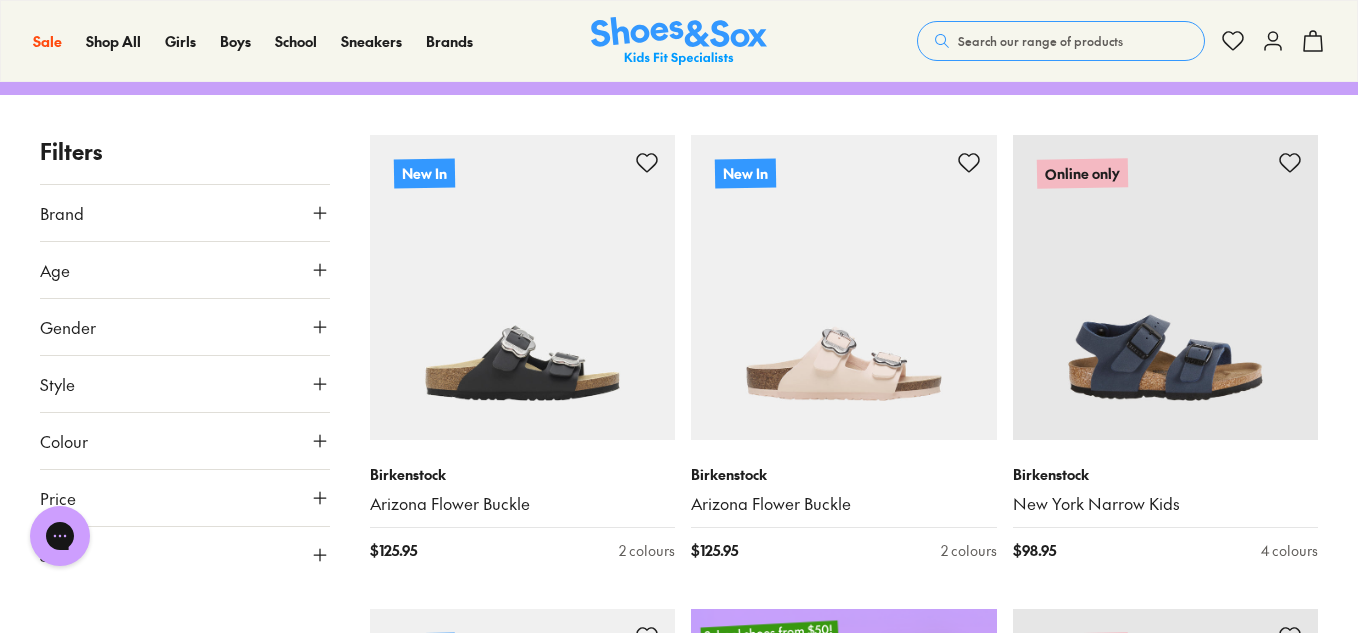 scroll, scrollTop: 307, scrollLeft: 0, axis: vertical 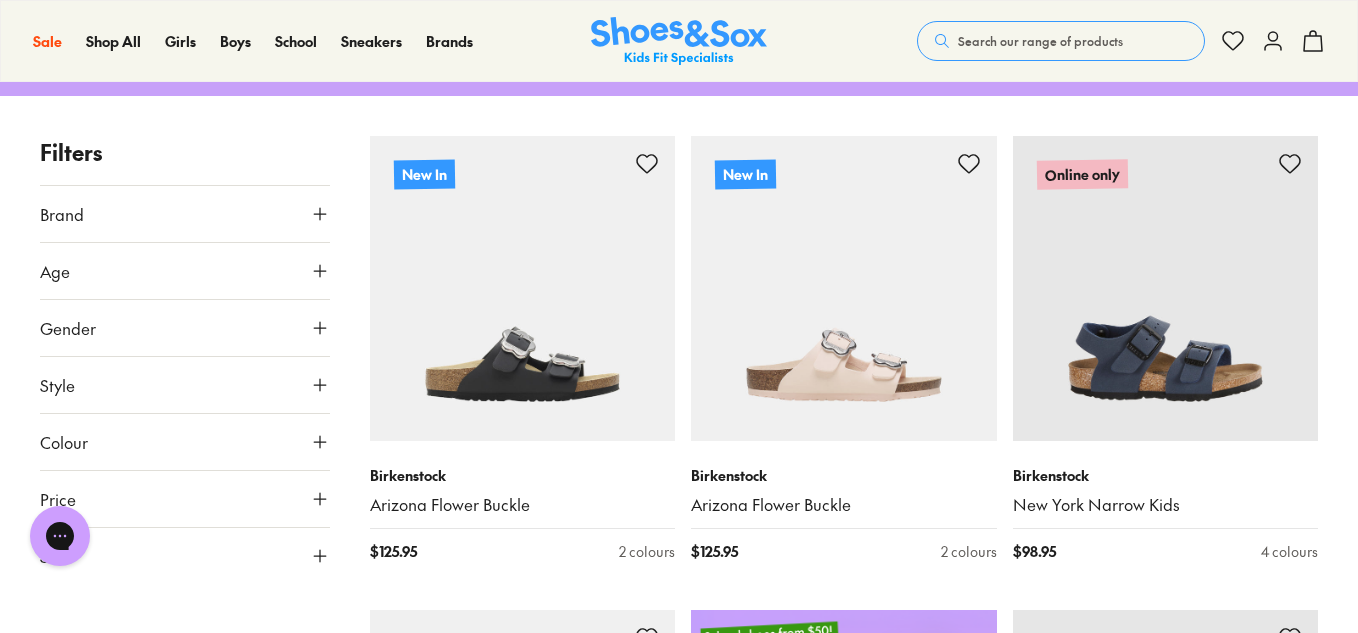 type on "***" 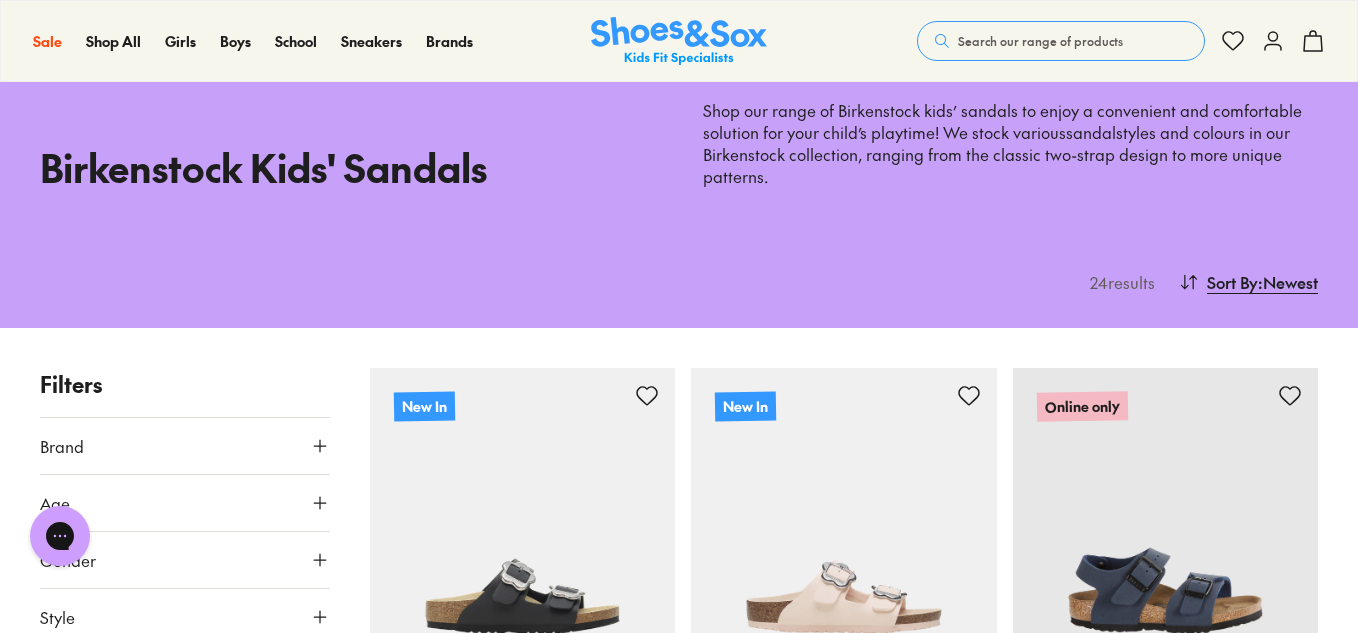 scroll, scrollTop: 54, scrollLeft: 0, axis: vertical 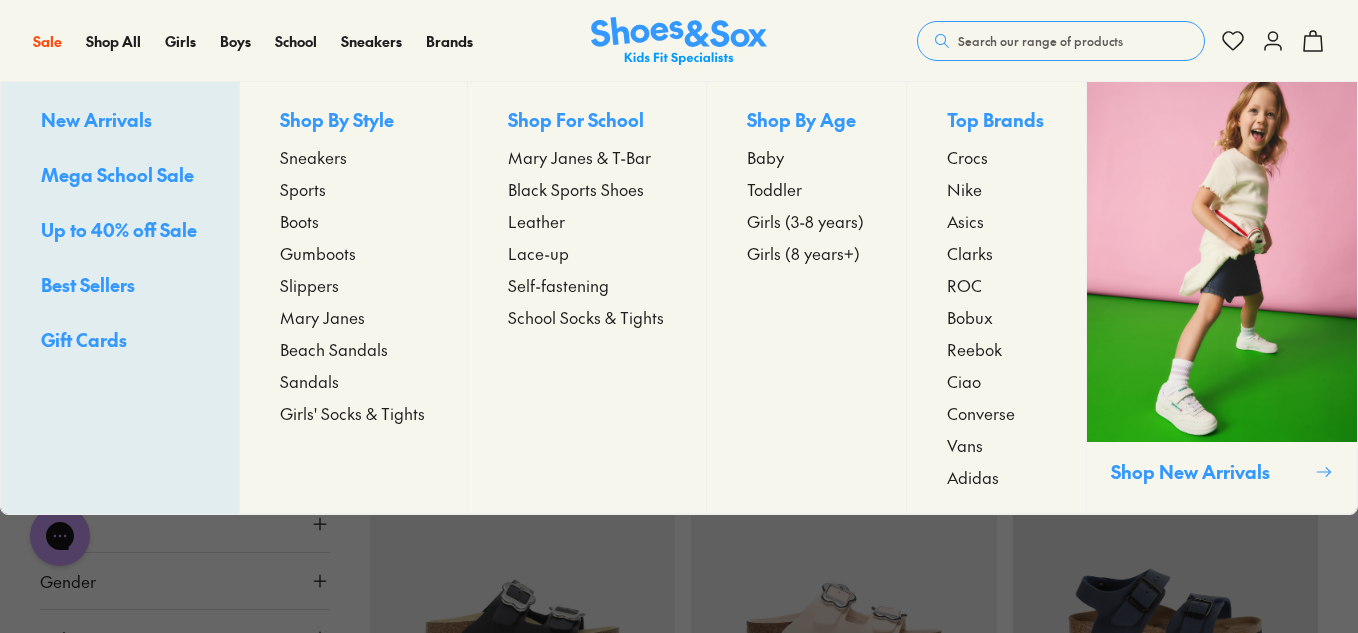 click on "Sneakers" at bounding box center [313, 157] 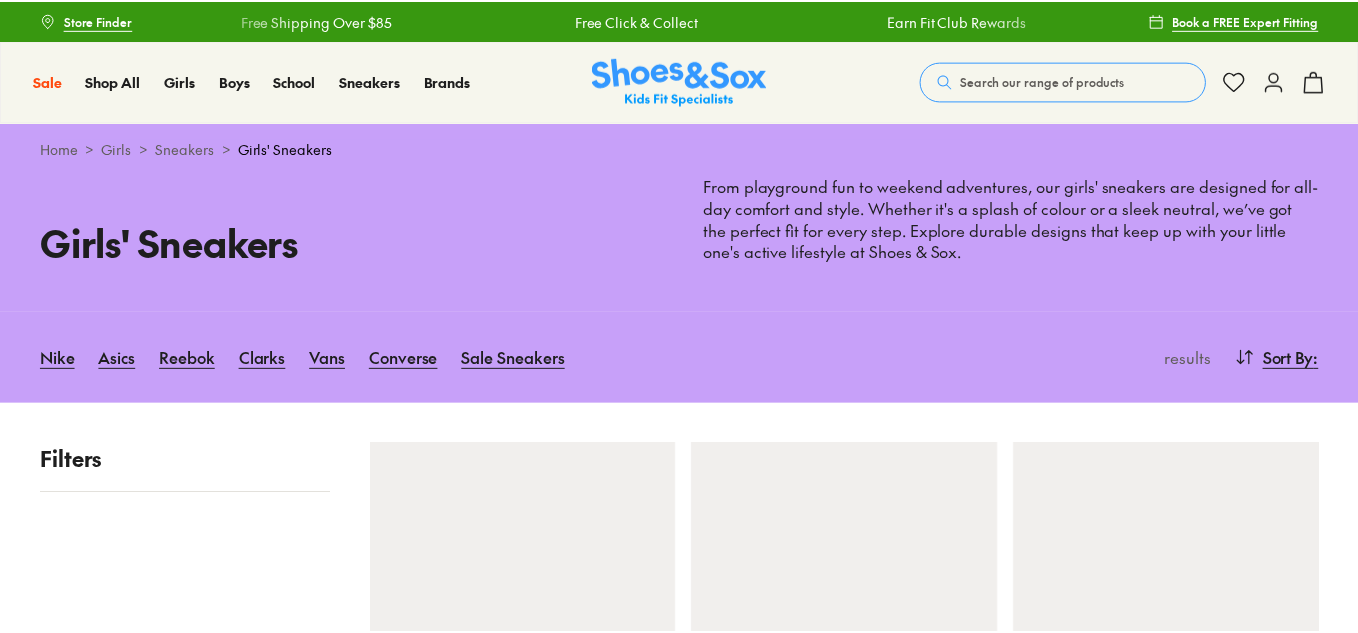 scroll, scrollTop: 0, scrollLeft: 0, axis: both 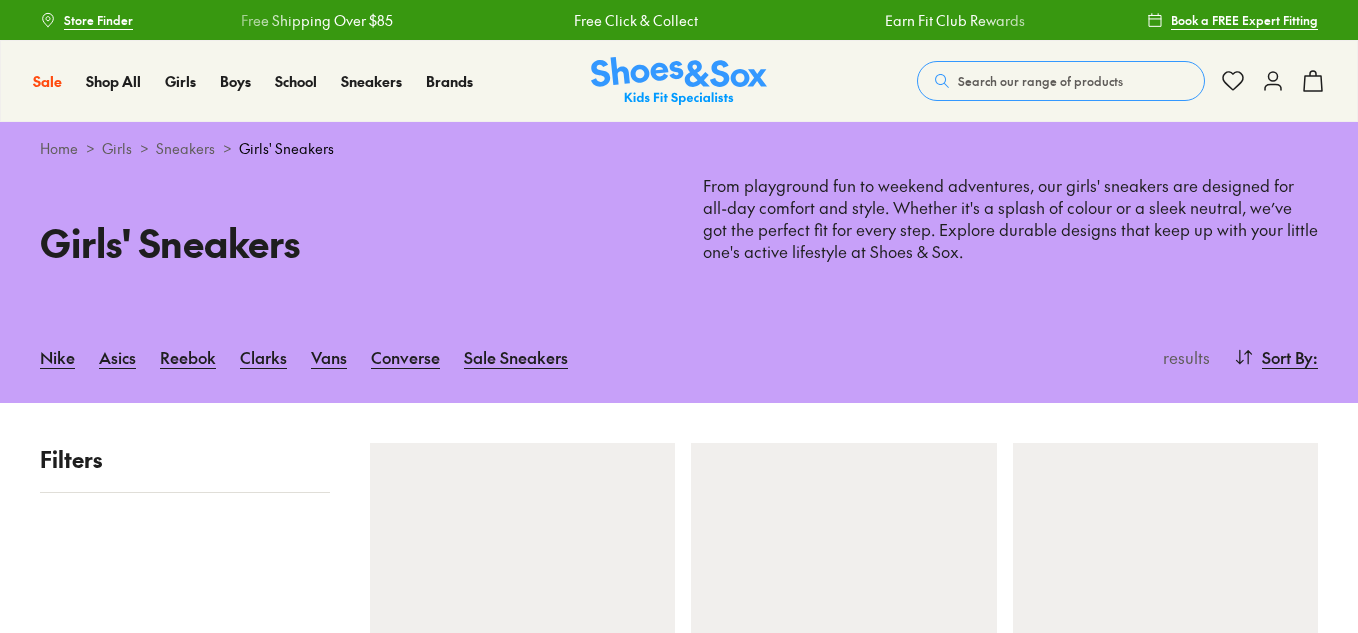 click on "Girls' Sneakers
From playground fun to weekend adventures, our girls' sneakers are designed for all-day comfort and style. Whether it's a splash of colour or a sleek neutral, we’ve got the perfect fit for every step. Explore durable designs that keep up with your little one's active lifestyle at Shoes & Sox." at bounding box center (679, 243) 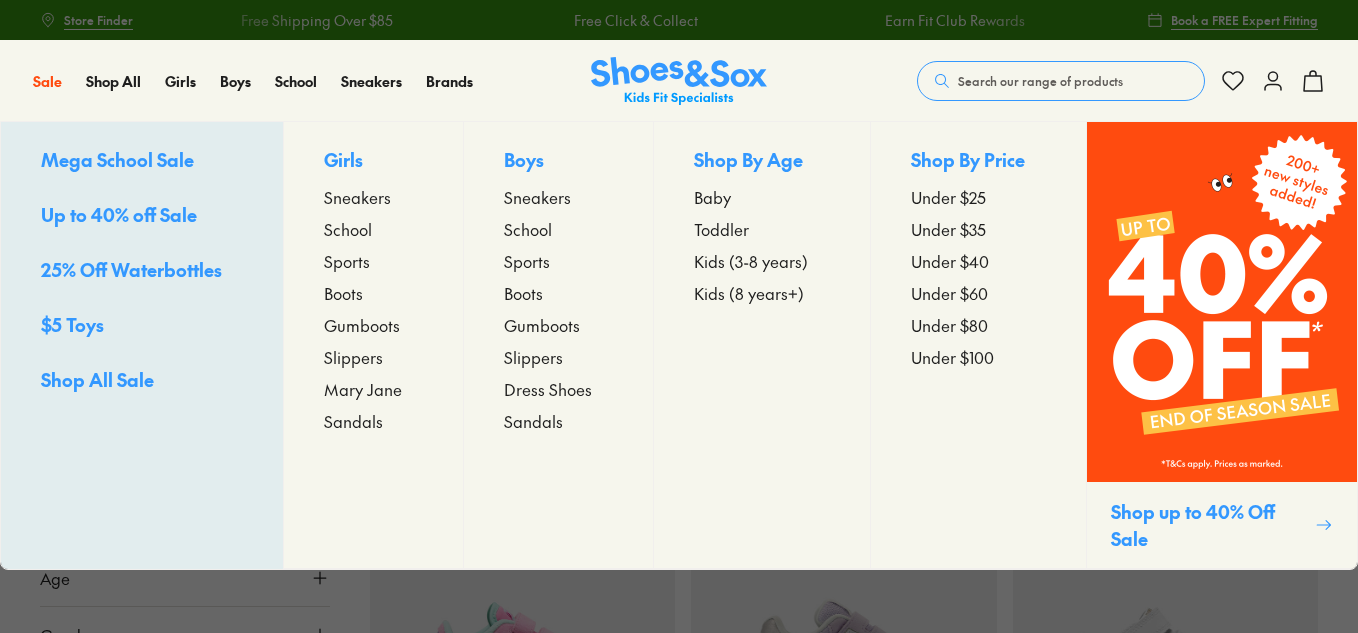 scroll, scrollTop: 0, scrollLeft: 0, axis: both 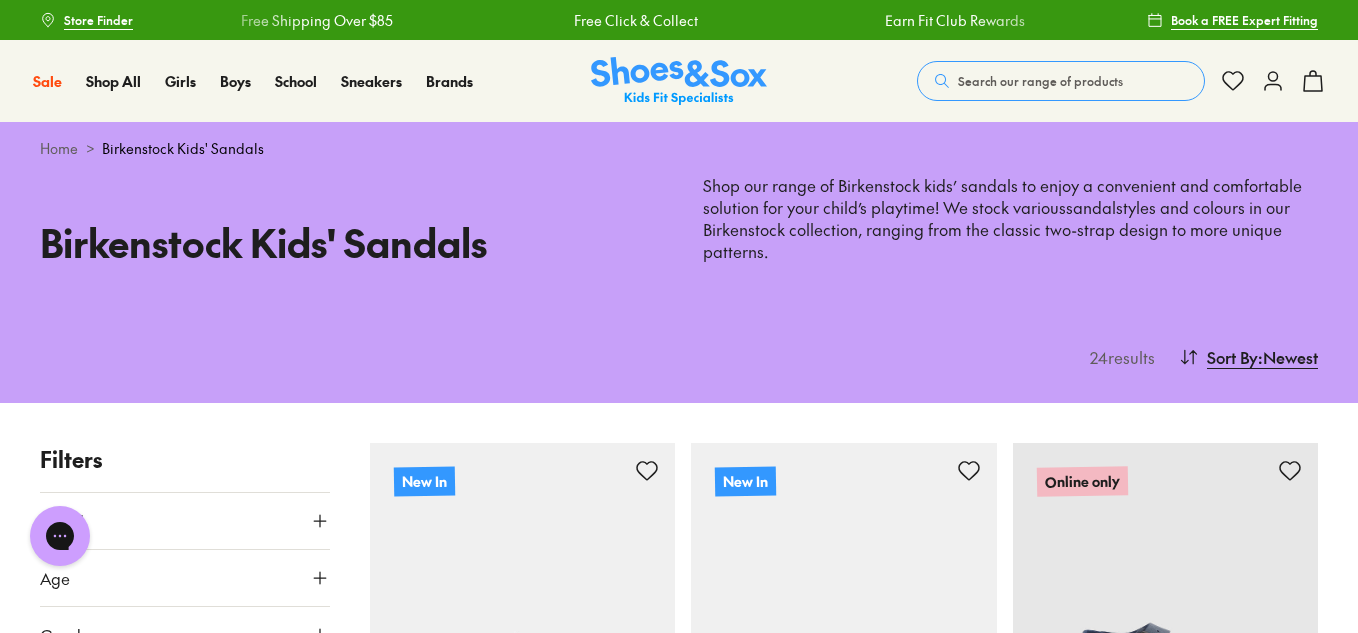 click on "Search our range of products" at bounding box center (1040, 81) 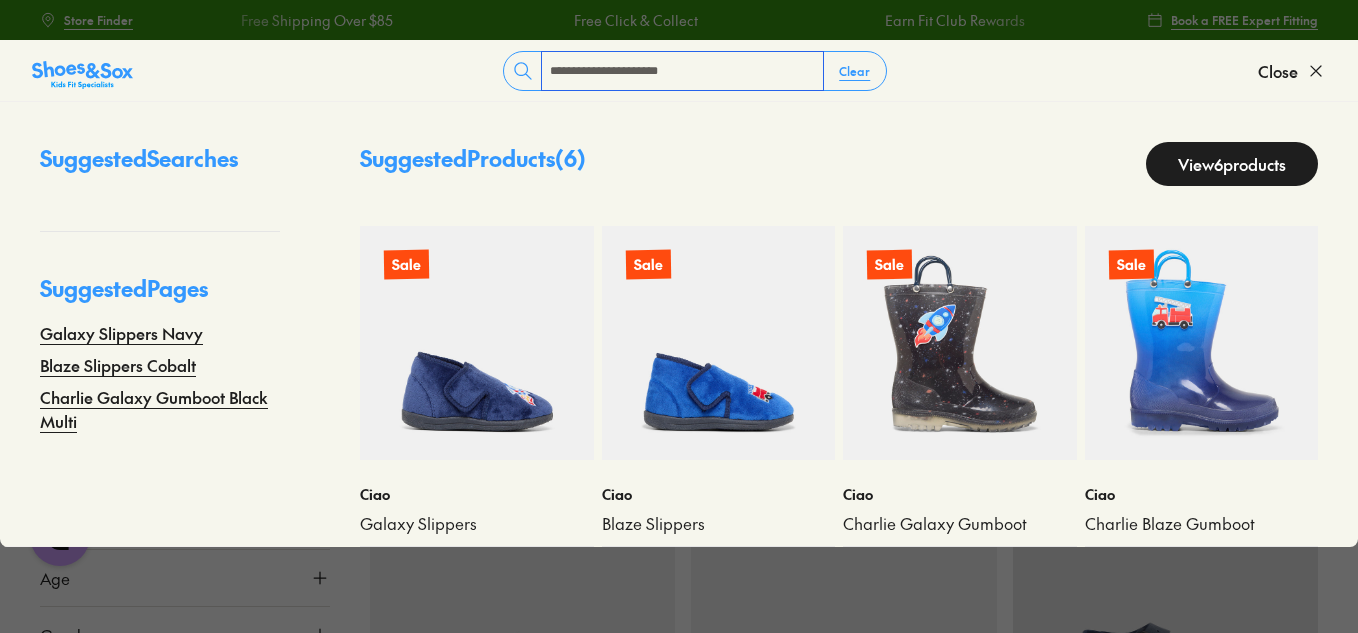 type on "**********" 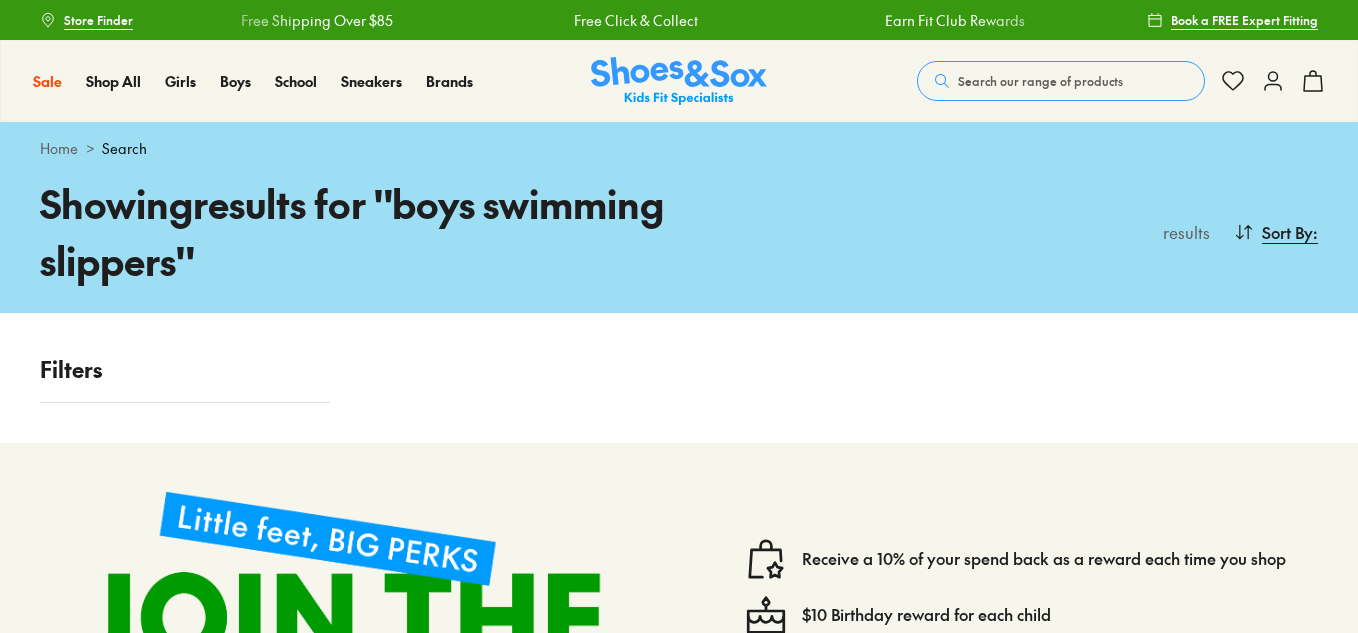 scroll, scrollTop: 0, scrollLeft: 0, axis: both 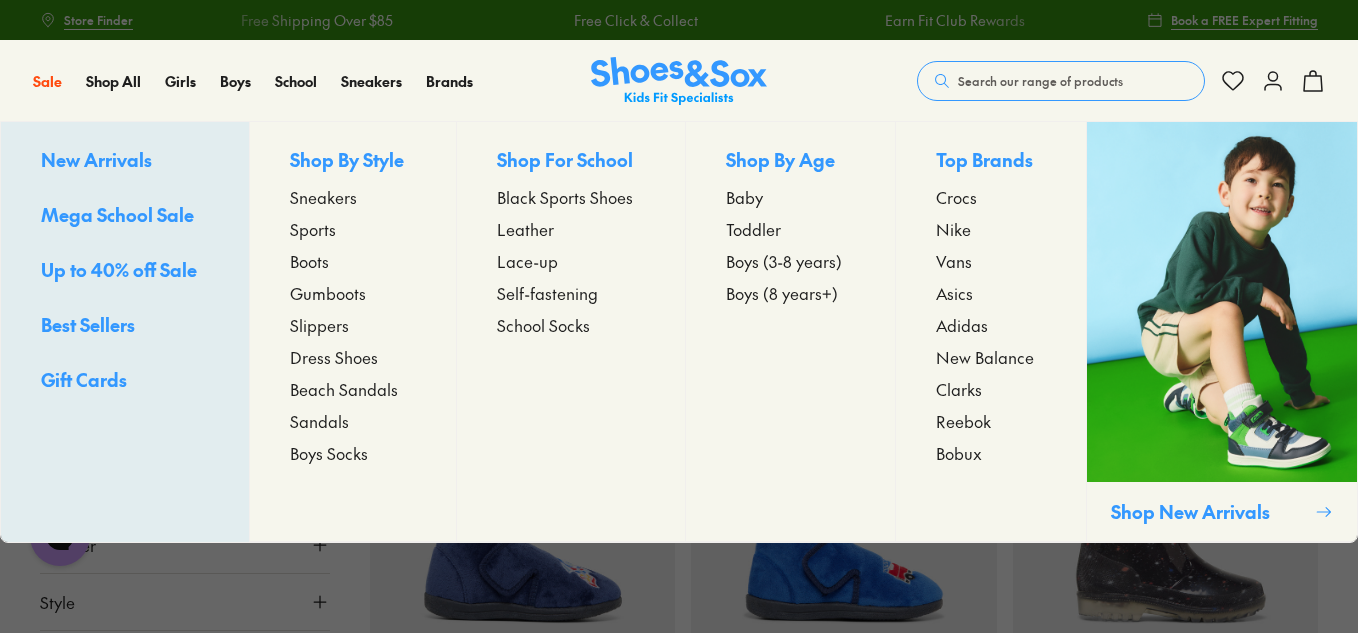 click on "Boys (8 years+)" at bounding box center [782, 293] 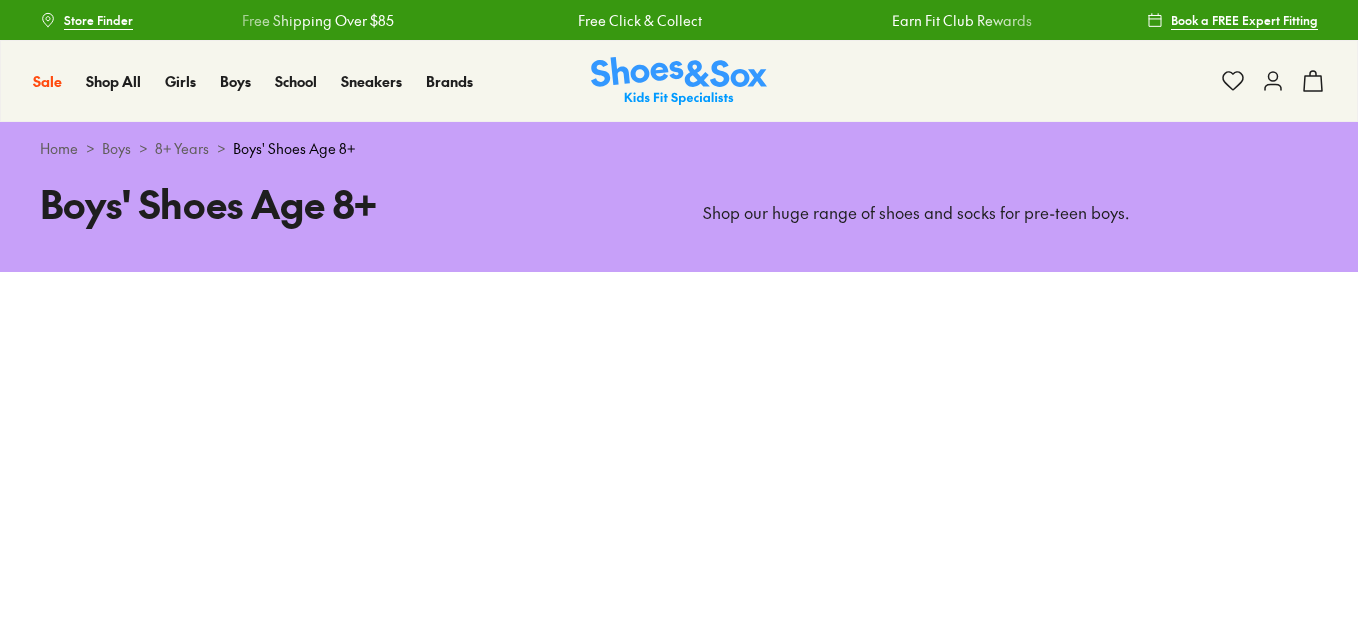 scroll, scrollTop: 0, scrollLeft: 0, axis: both 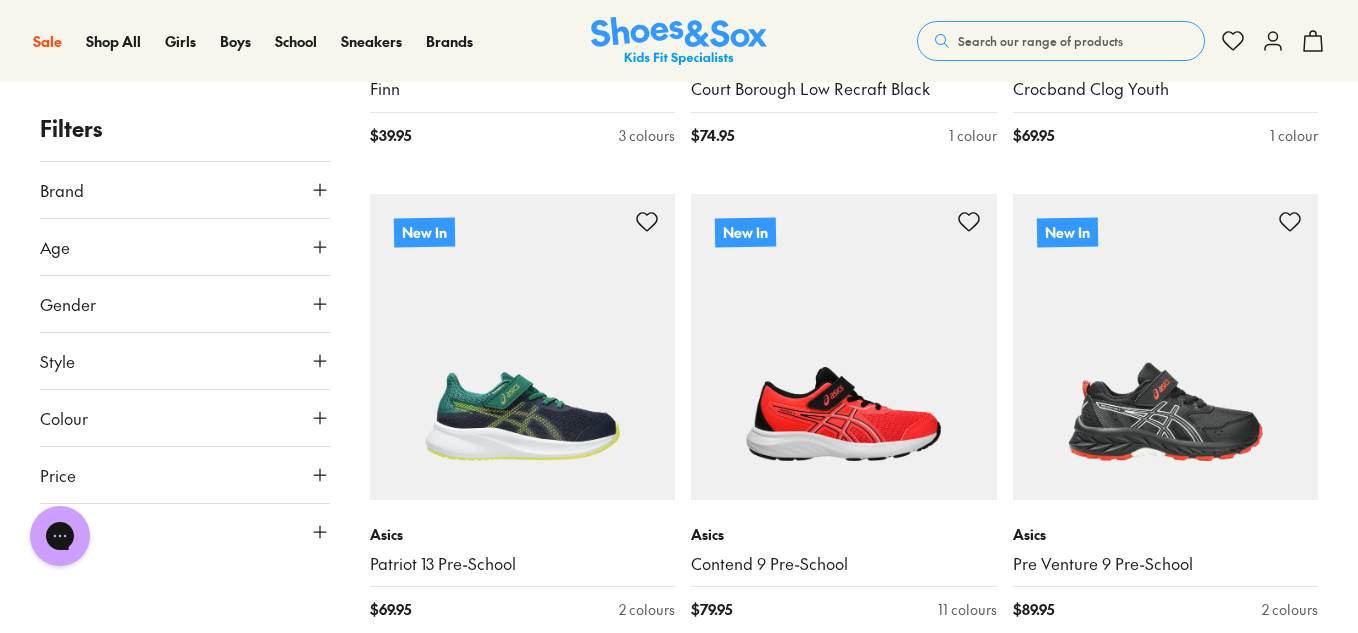 click on "Search our range of products" at bounding box center (1040, 41) 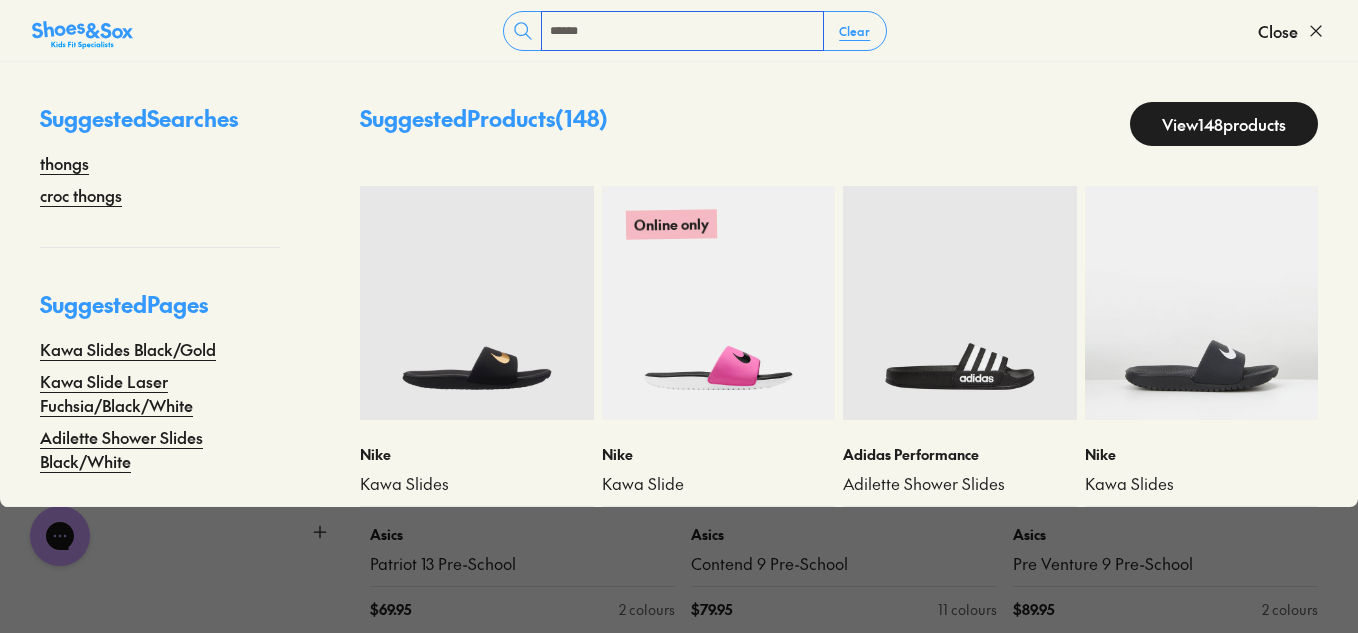 scroll, scrollTop: 63, scrollLeft: 0, axis: vertical 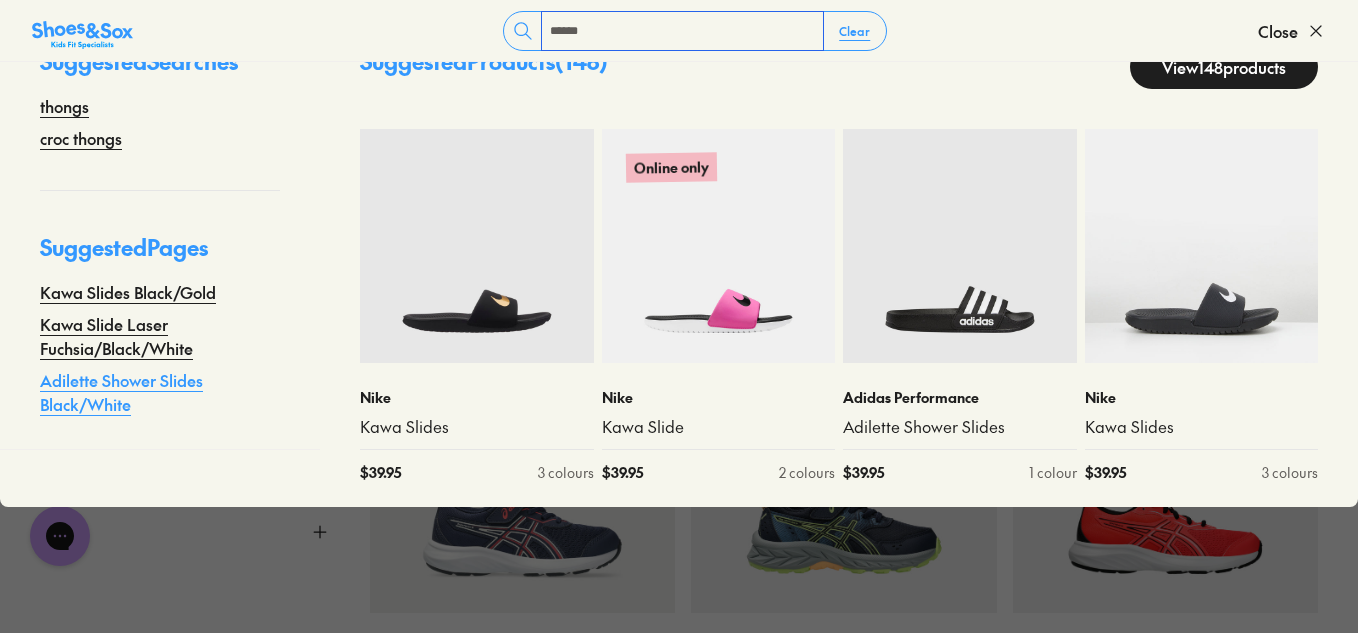 type on "******" 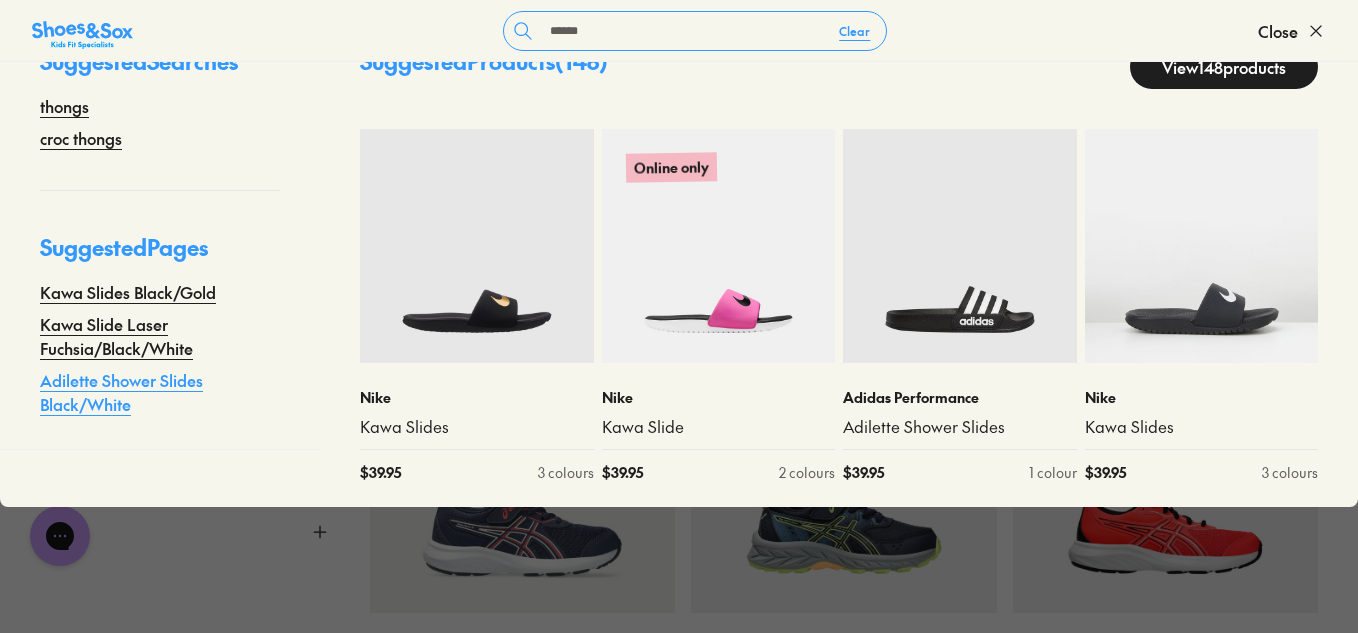 click on "Adilette Shower Slides Black/White" at bounding box center (160, 392) 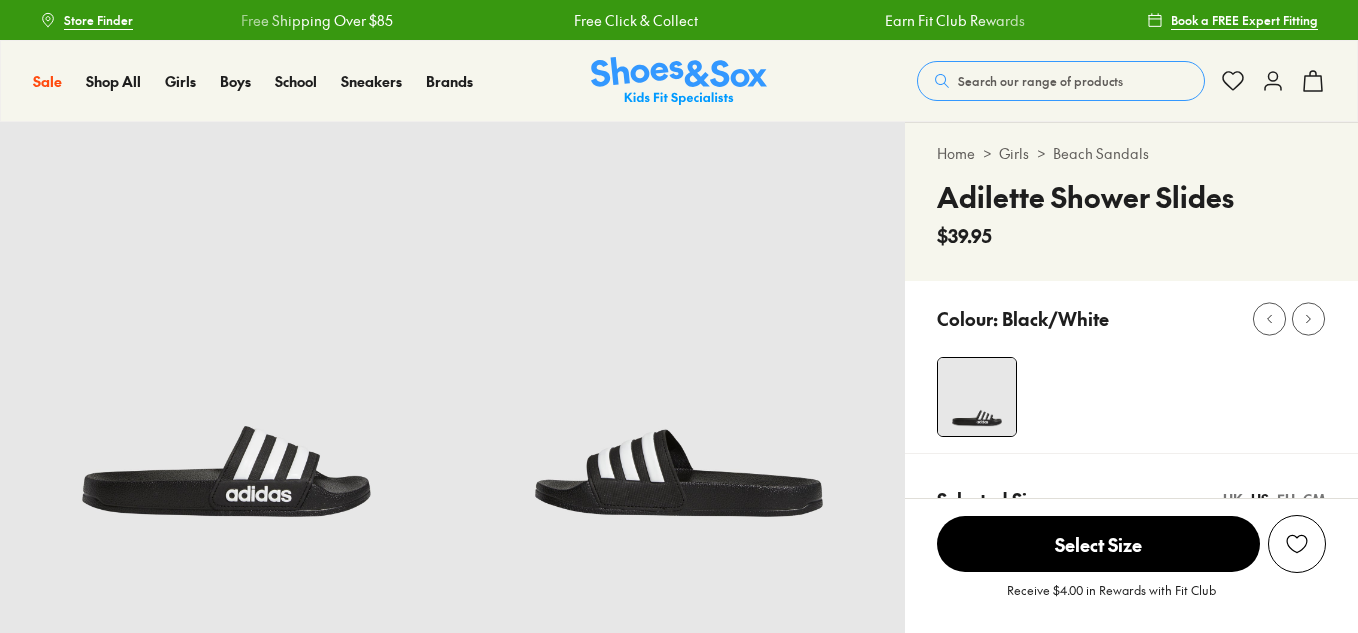 scroll, scrollTop: 0, scrollLeft: 0, axis: both 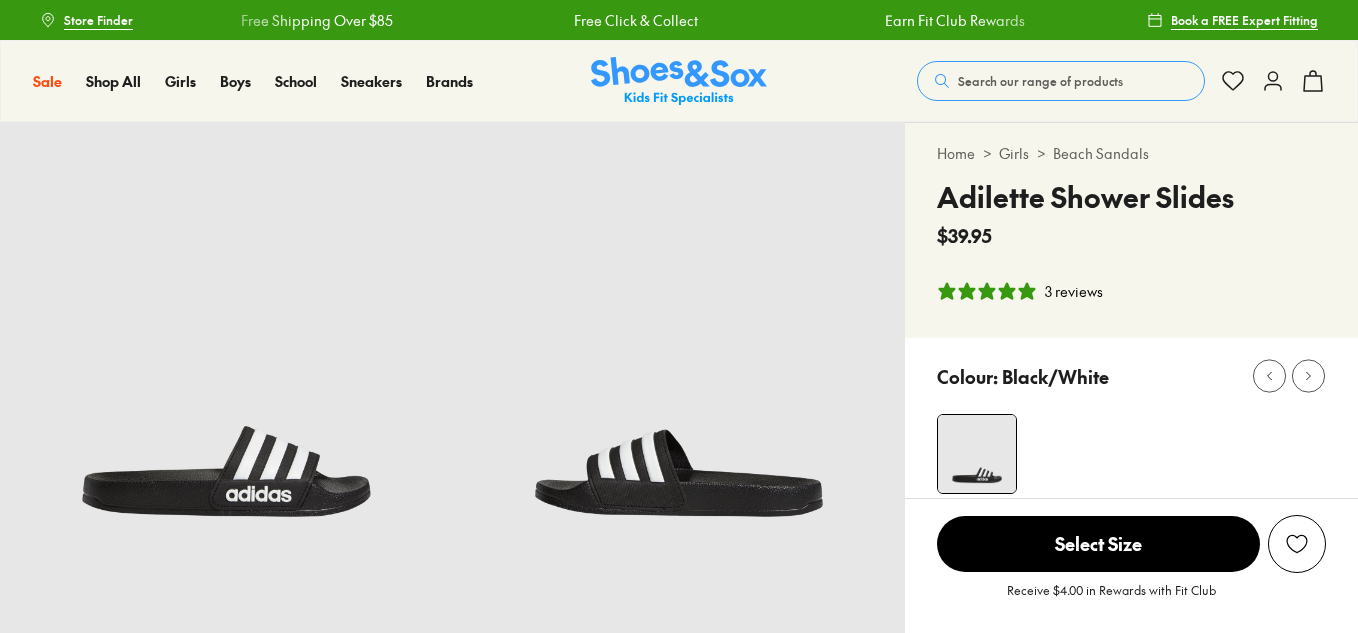 select on "*" 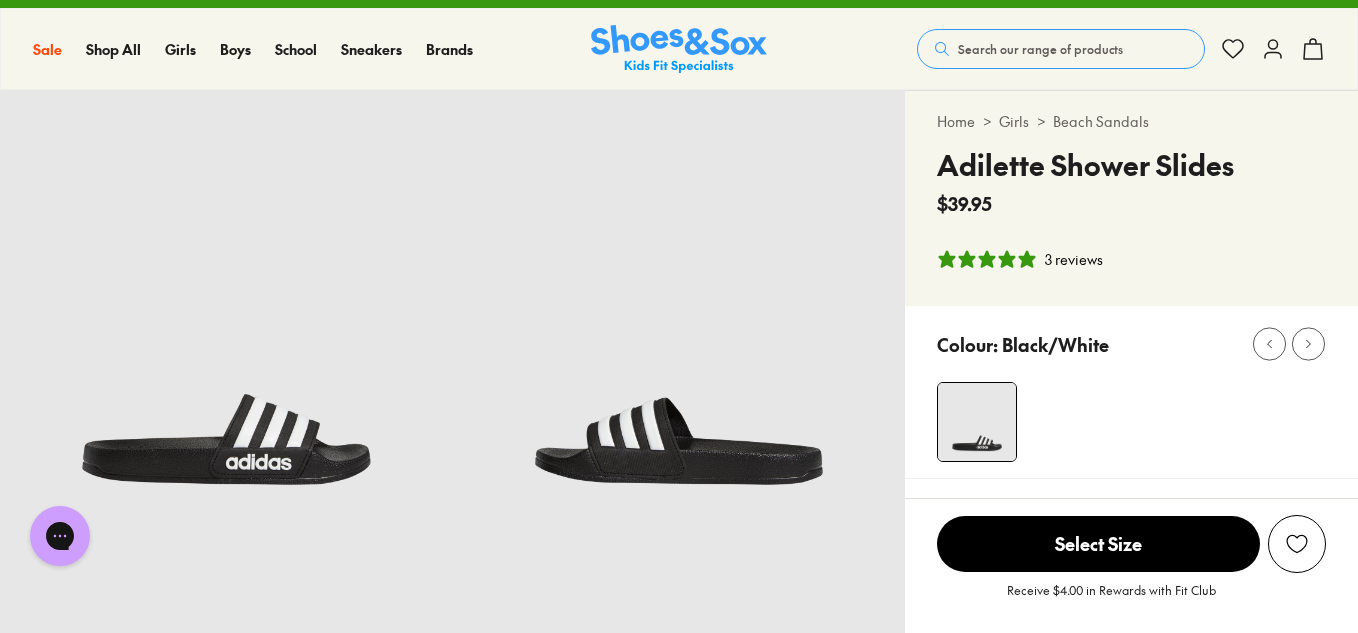 scroll, scrollTop: 31, scrollLeft: 0, axis: vertical 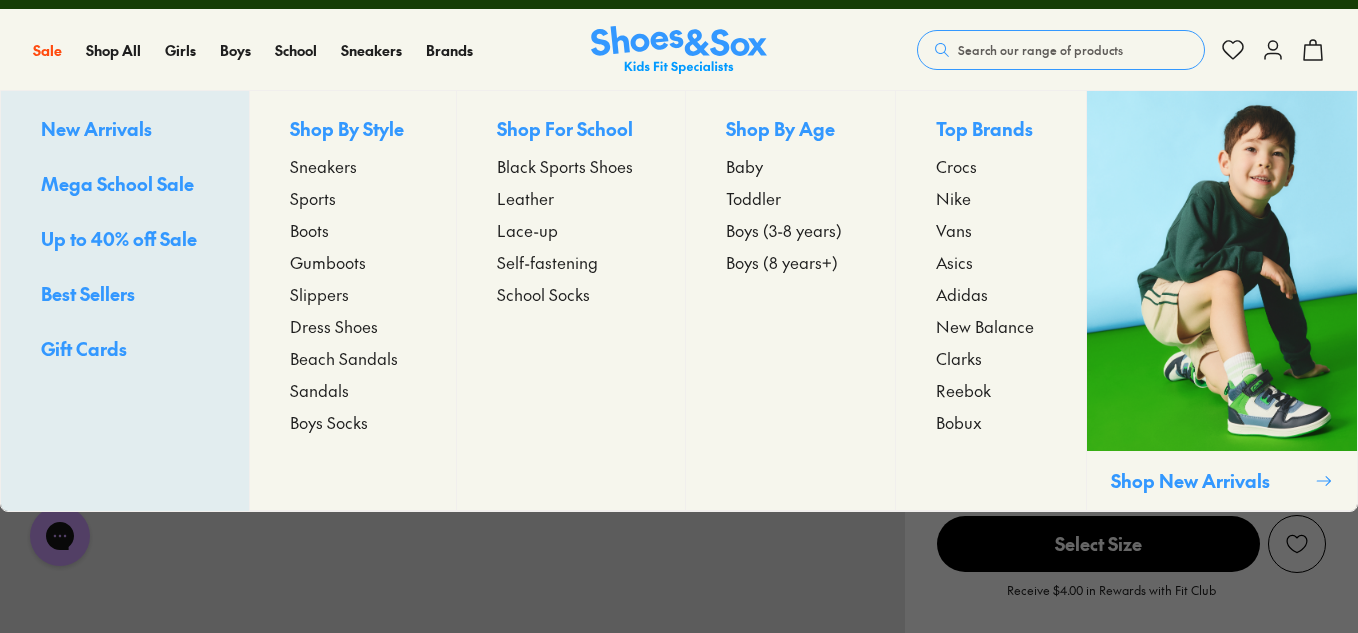 click on "Beach Sandals" at bounding box center [344, 358] 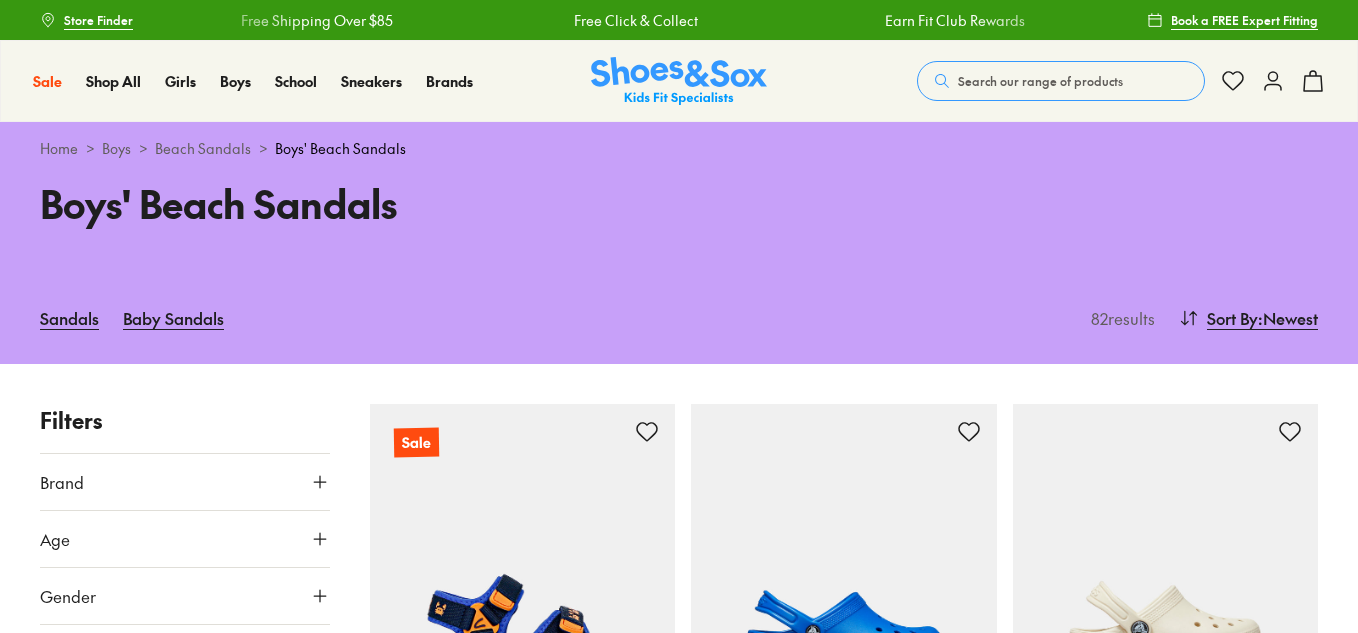 scroll, scrollTop: 183, scrollLeft: 0, axis: vertical 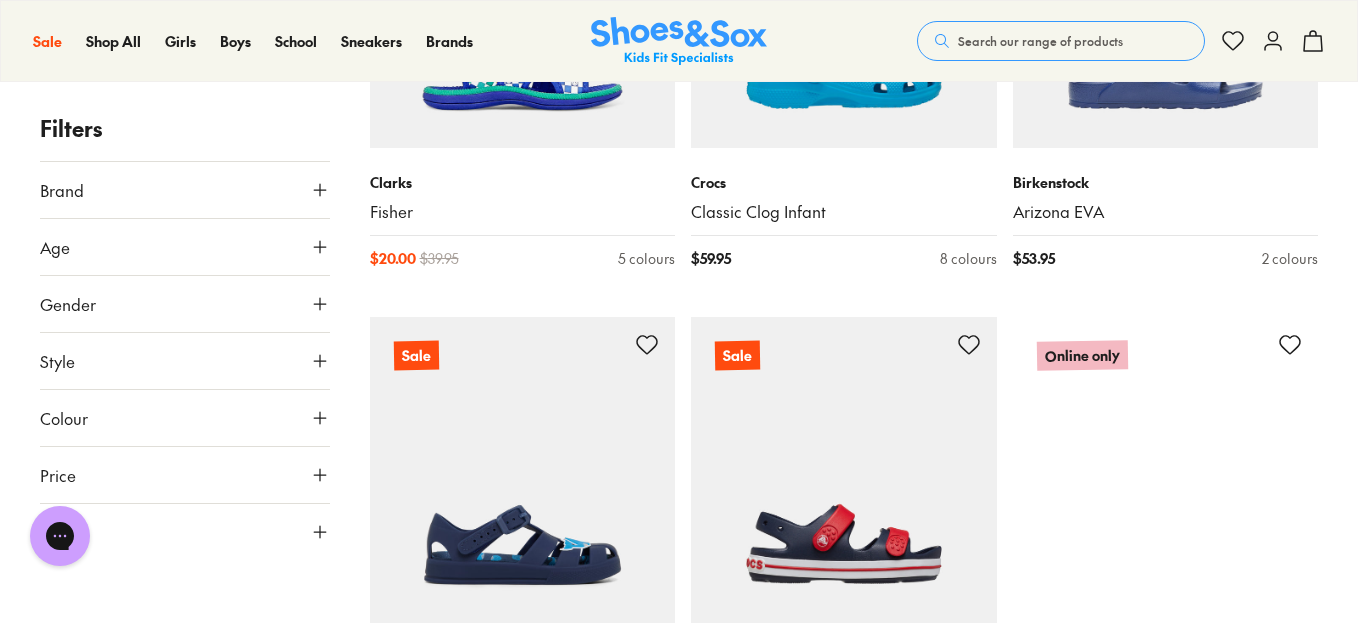 type on "***" 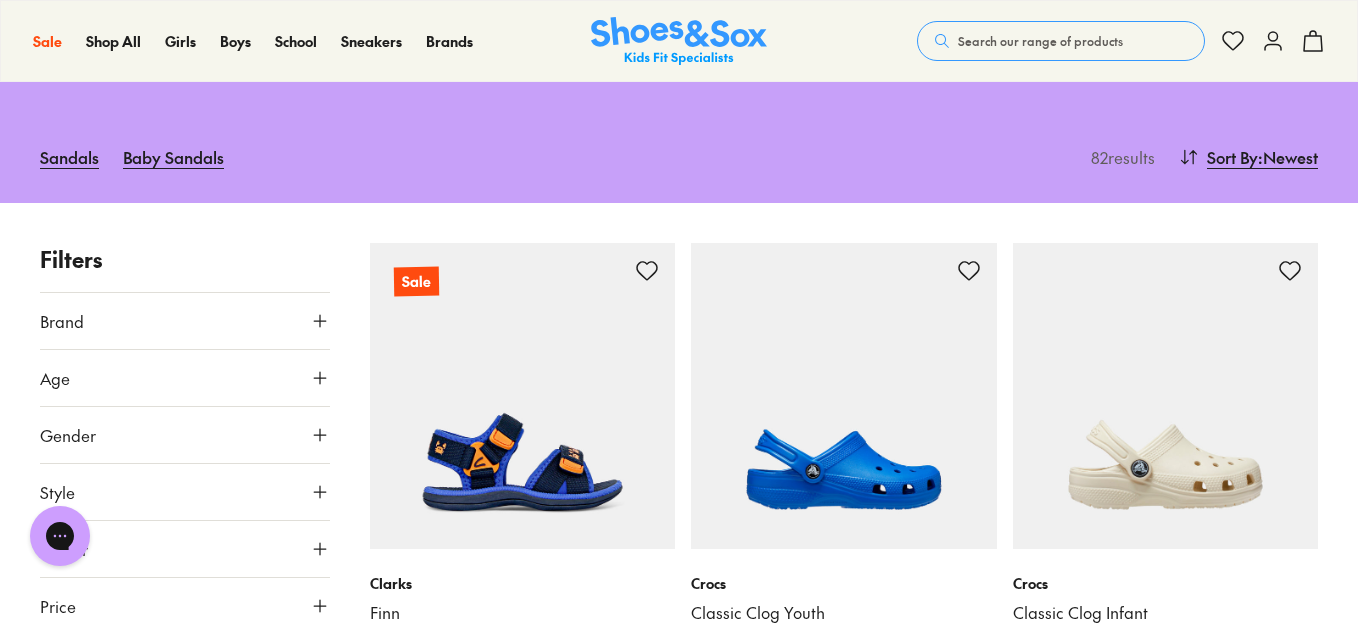 scroll, scrollTop: 238, scrollLeft: 0, axis: vertical 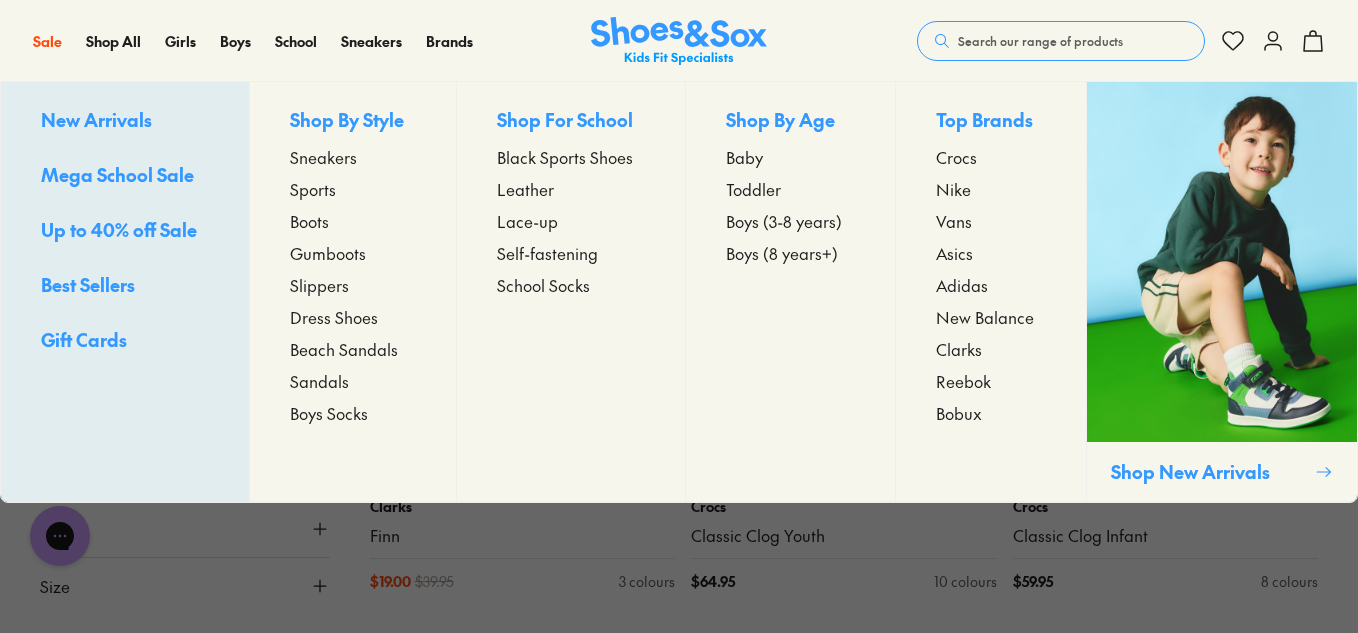 click on "Sandals" at bounding box center (319, 381) 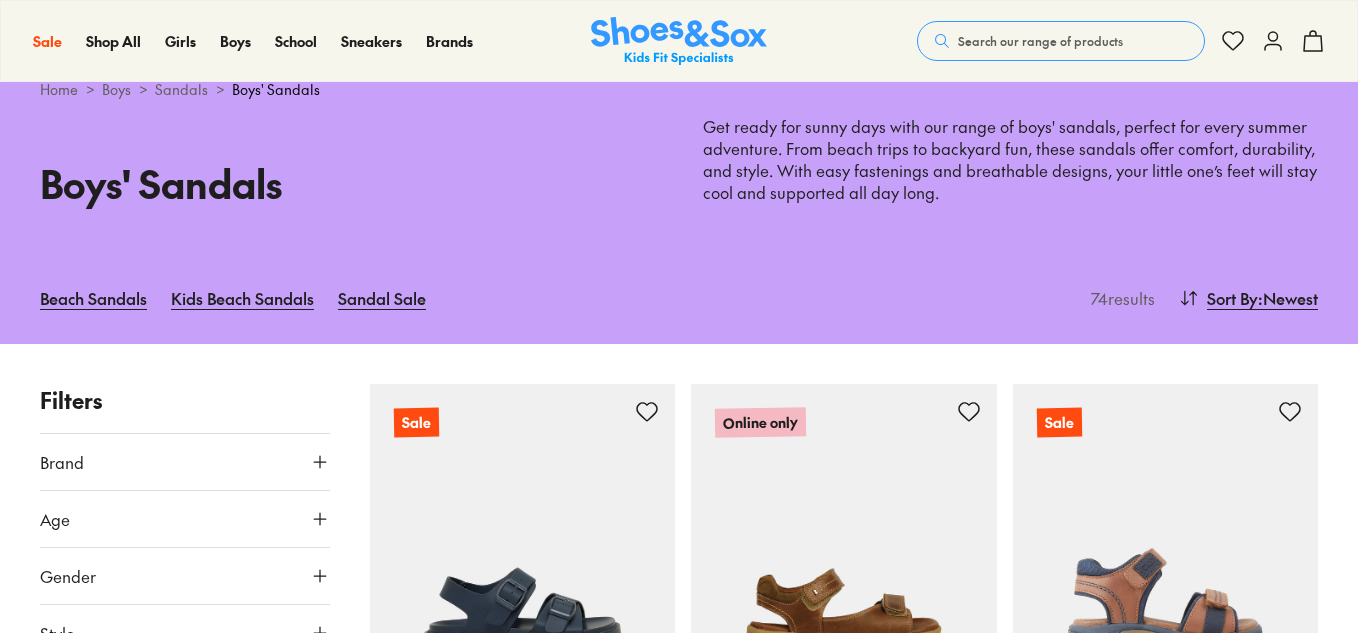 scroll, scrollTop: 172, scrollLeft: 0, axis: vertical 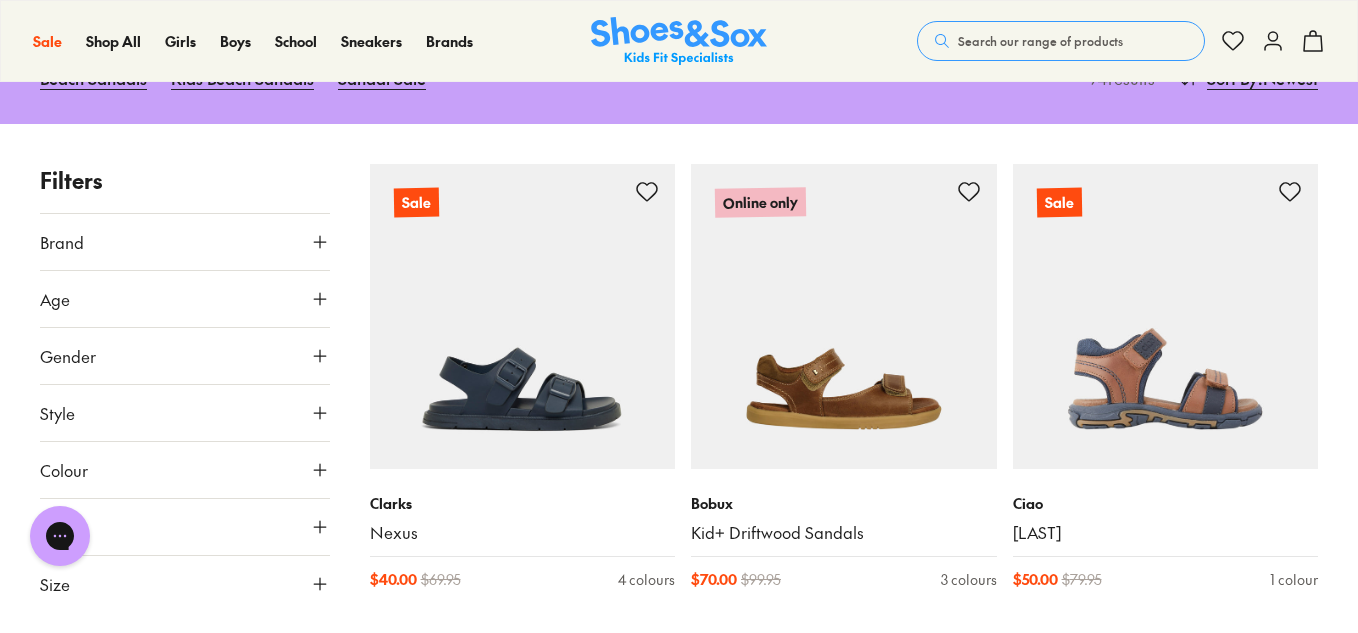 type on "***" 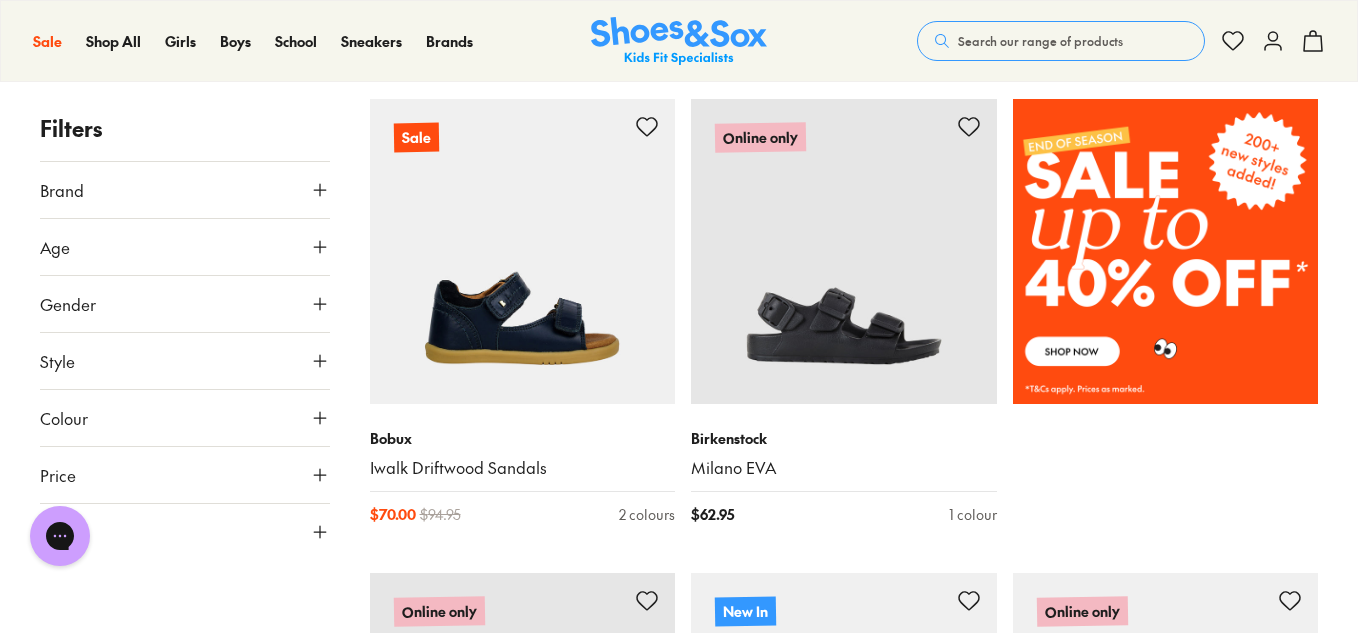 scroll, scrollTop: 1295, scrollLeft: 0, axis: vertical 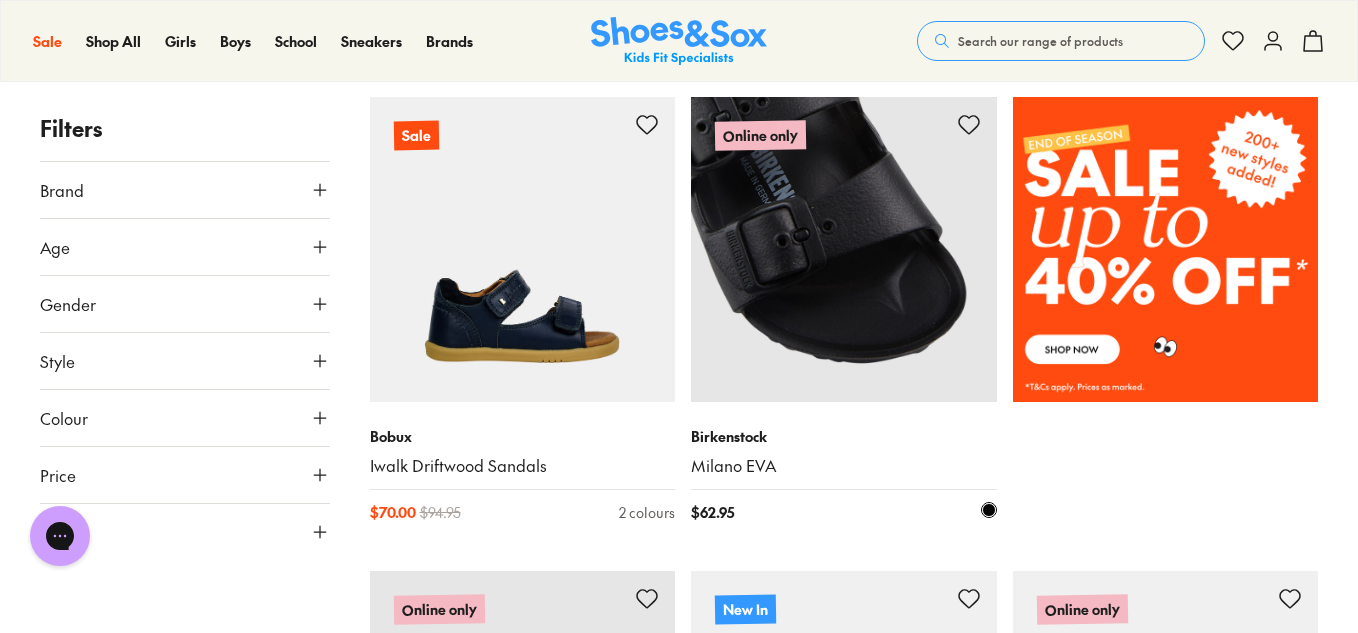 click at bounding box center (844, 250) 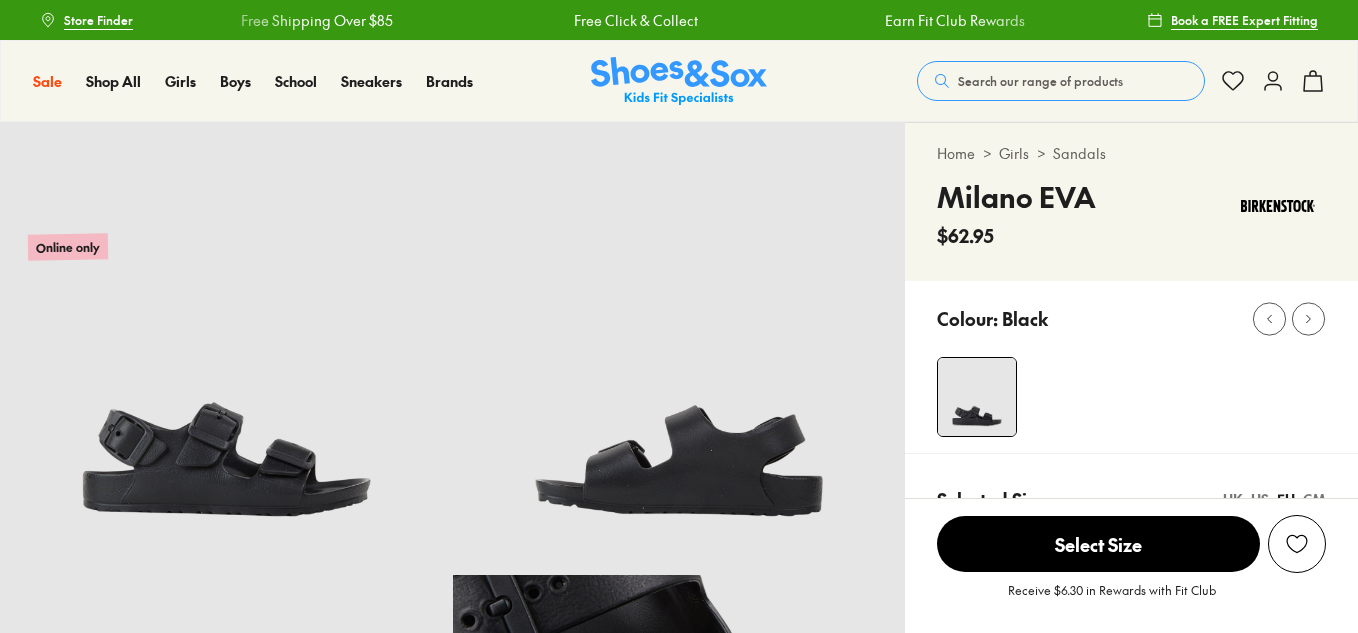 scroll, scrollTop: 0, scrollLeft: 0, axis: both 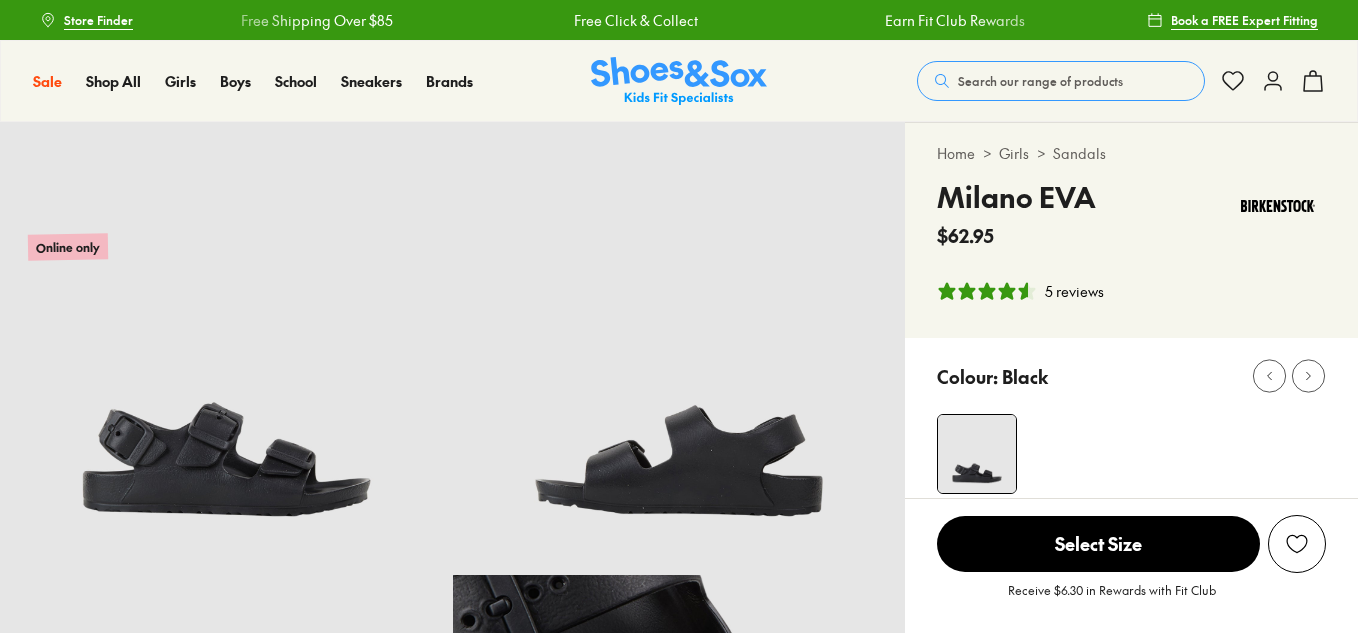select on "*" 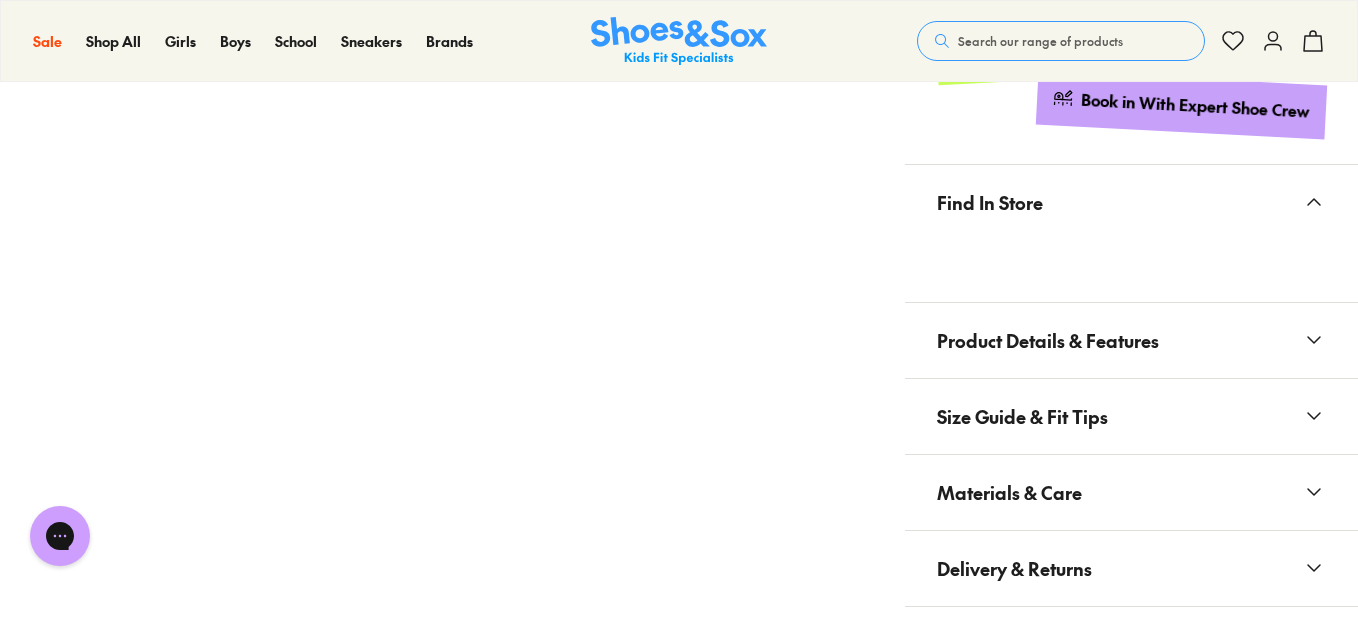 scroll, scrollTop: 1257, scrollLeft: 0, axis: vertical 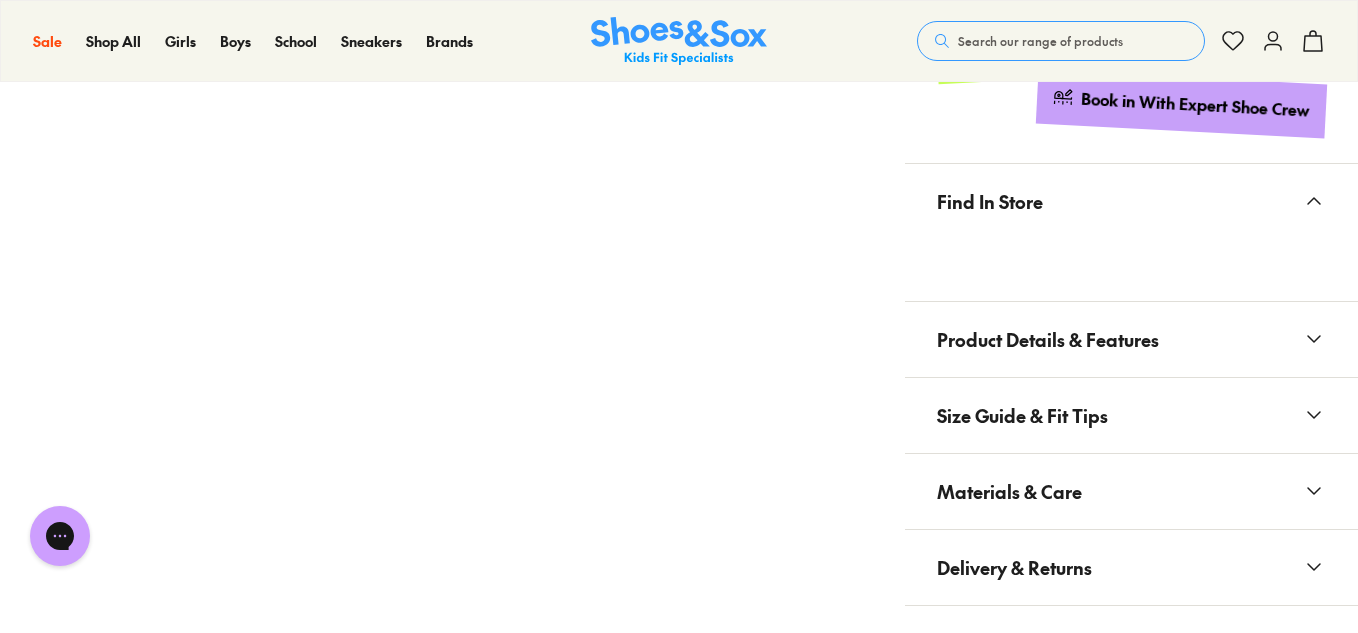 click 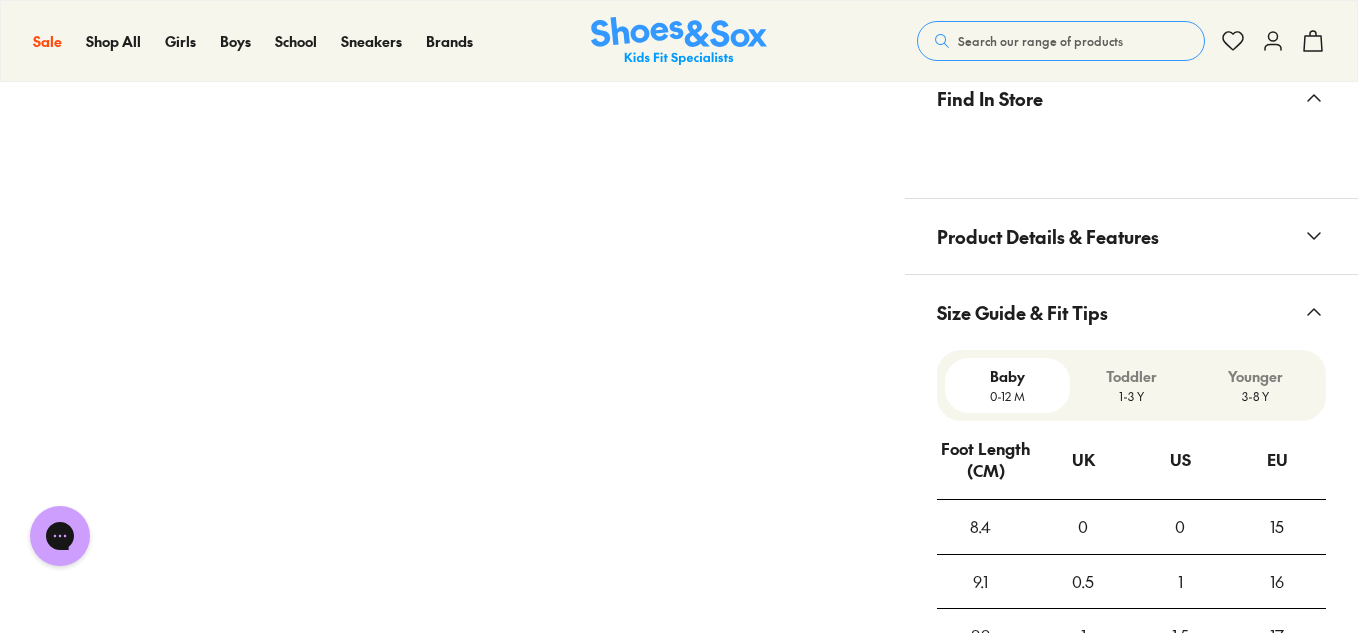 scroll, scrollTop: 1356, scrollLeft: 0, axis: vertical 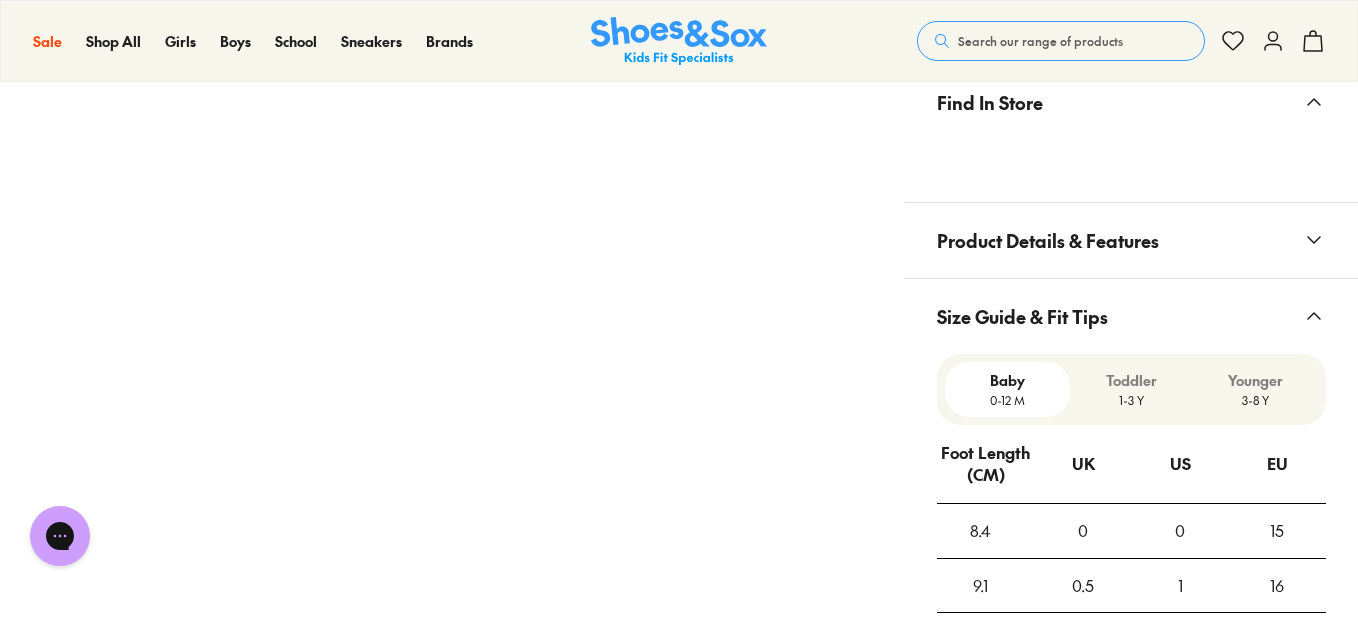 click on "3-8 Y" at bounding box center [1256, 400] 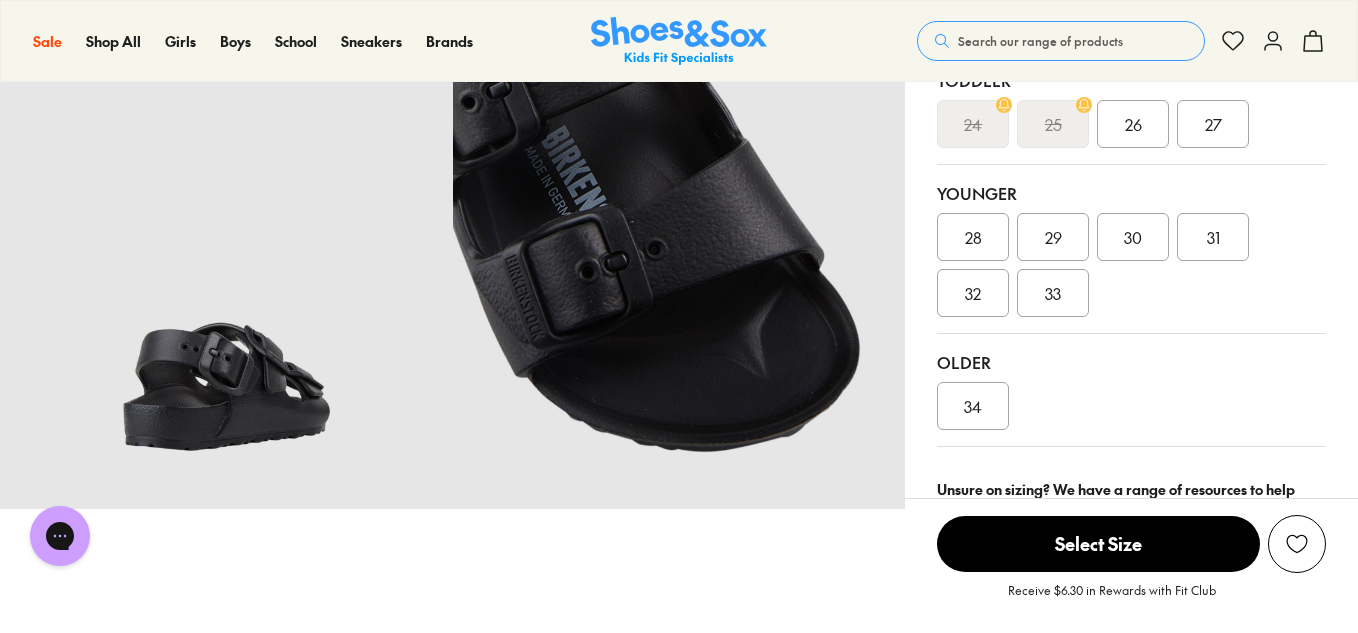 scroll, scrollTop: 517, scrollLeft: 0, axis: vertical 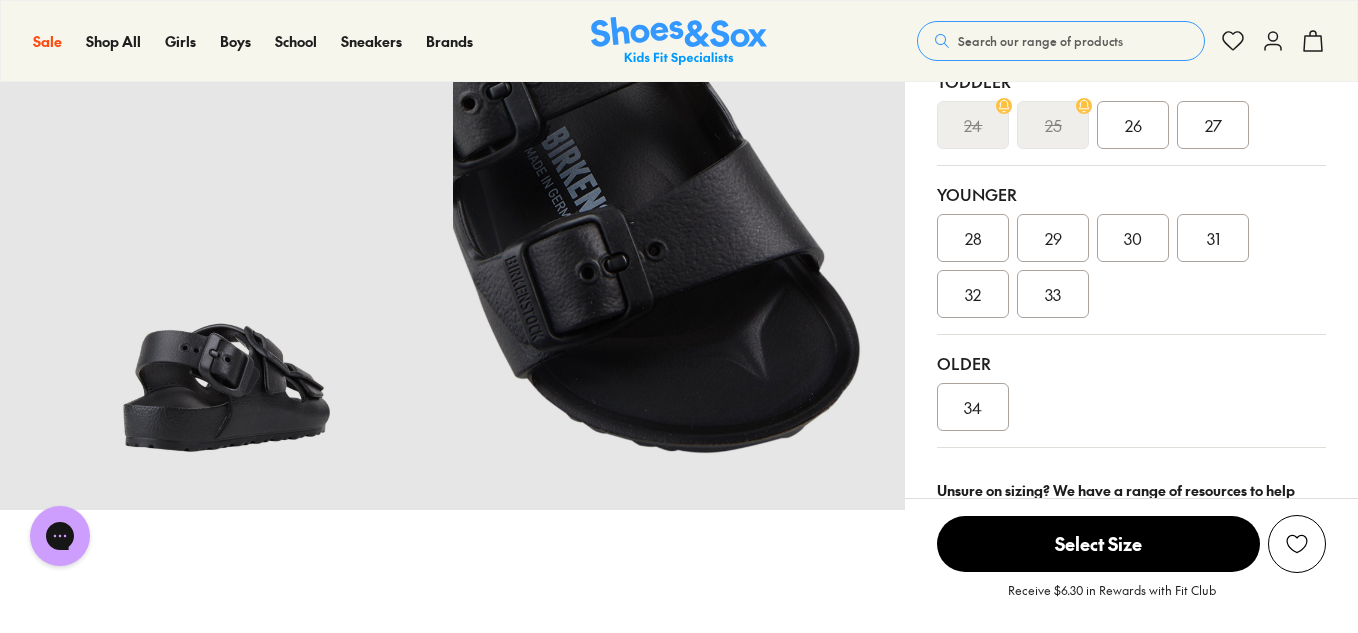 click on "33" at bounding box center (1053, 294) 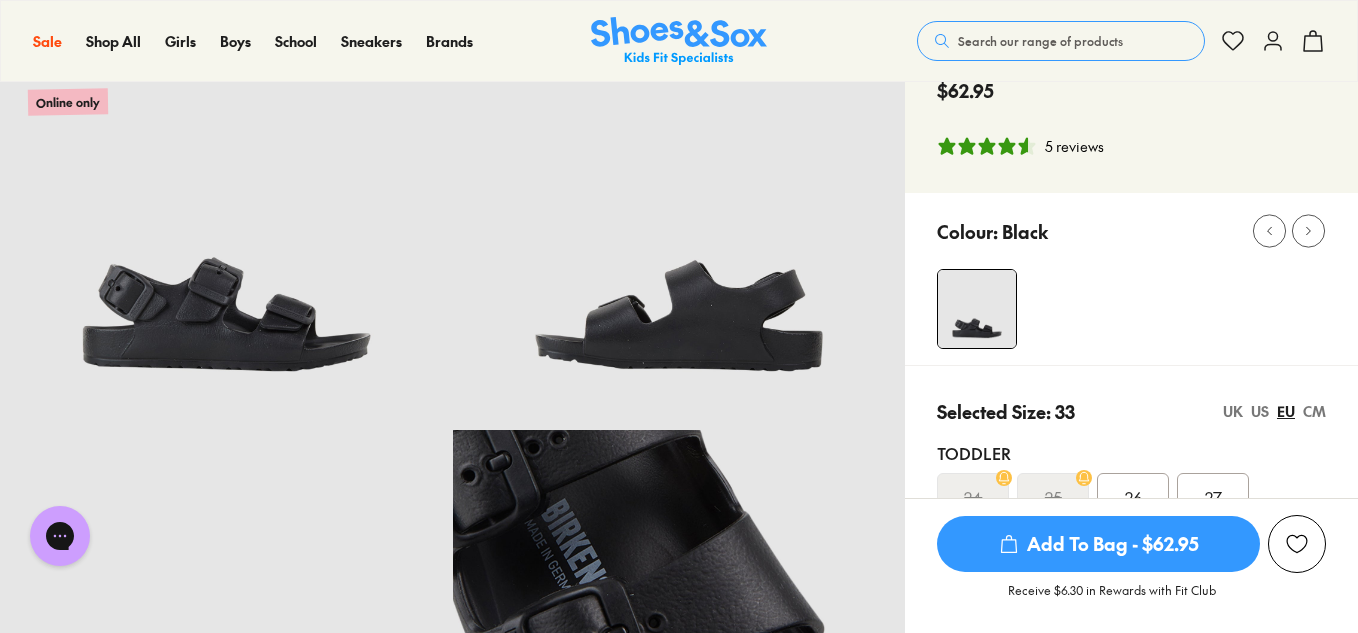 scroll, scrollTop: 144, scrollLeft: 0, axis: vertical 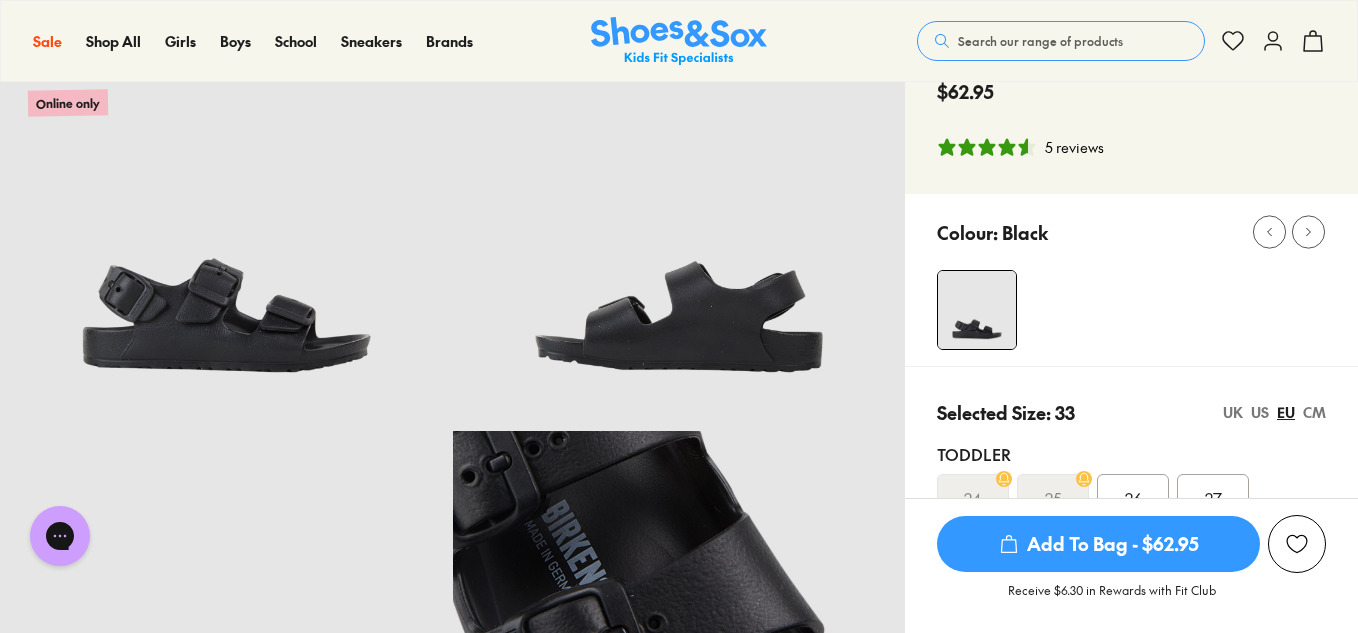 click on "5 reviews" at bounding box center [1074, 147] 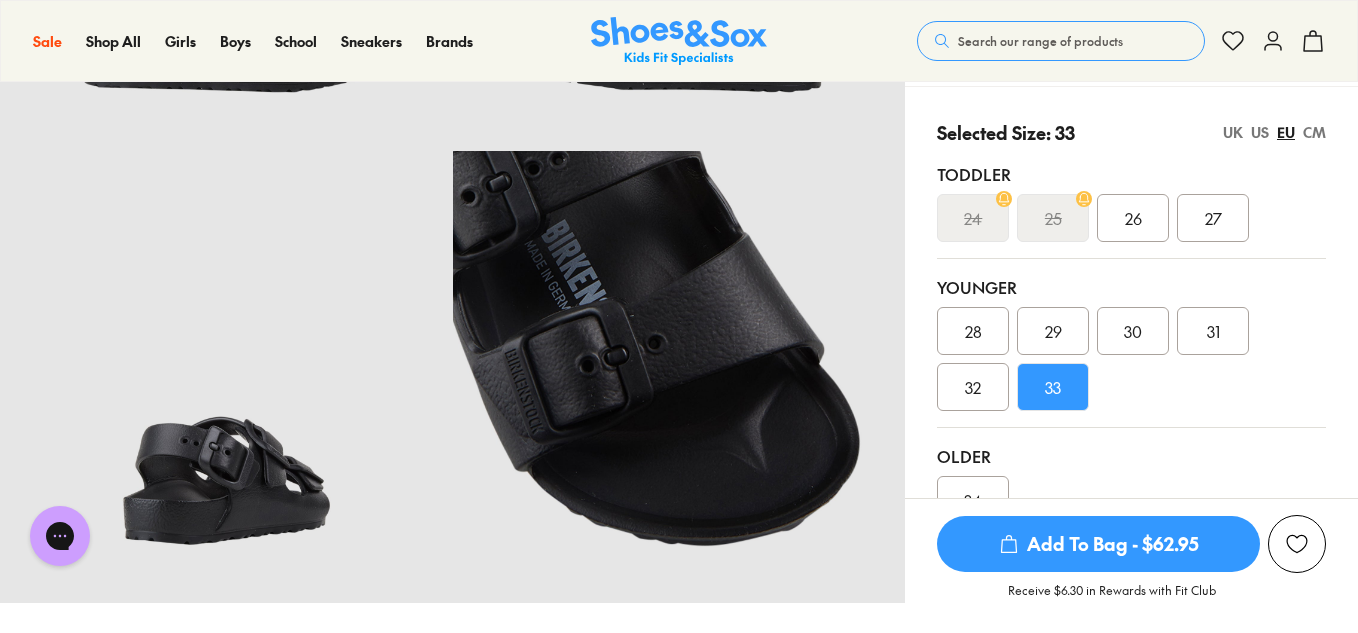 scroll, scrollTop: 425, scrollLeft: 0, axis: vertical 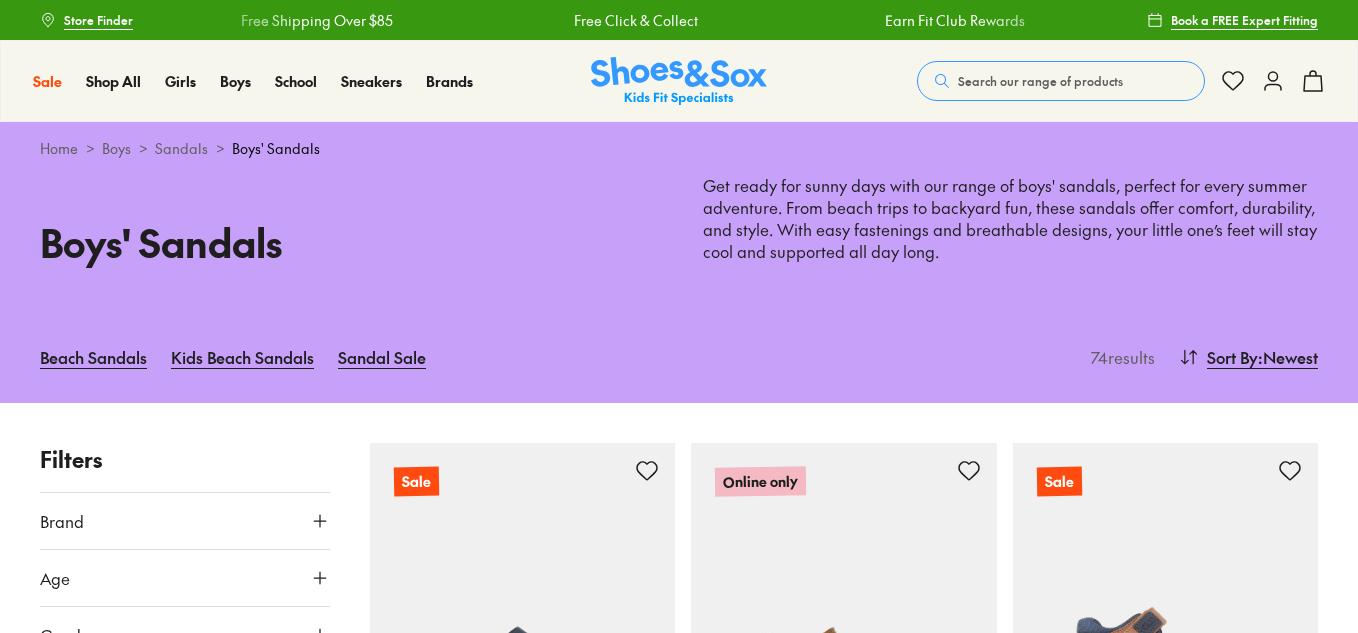 type on "***" 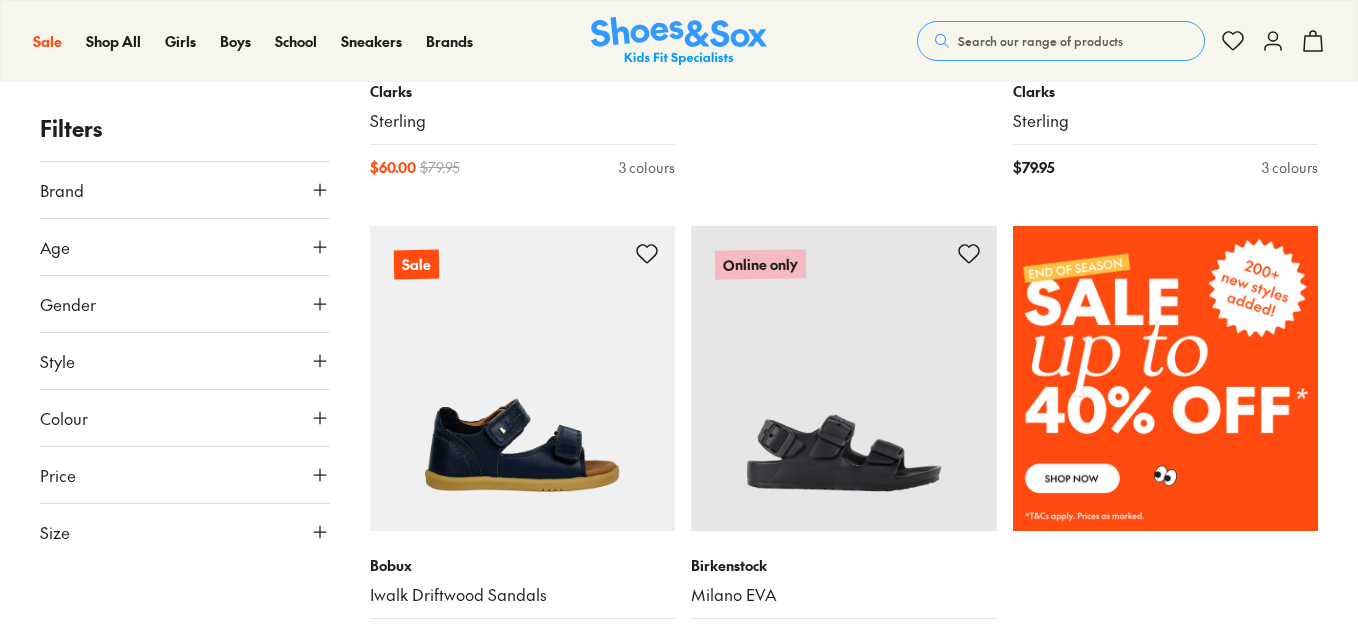 scroll, scrollTop: 0, scrollLeft: 0, axis: both 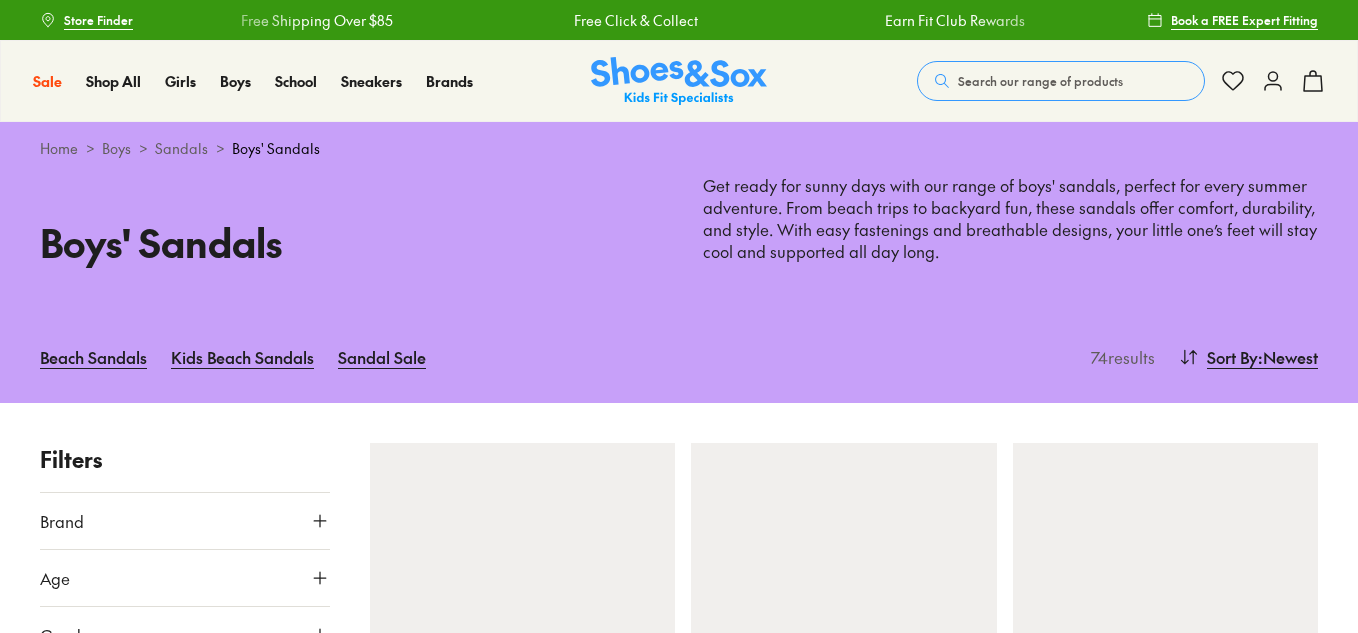 type on "***" 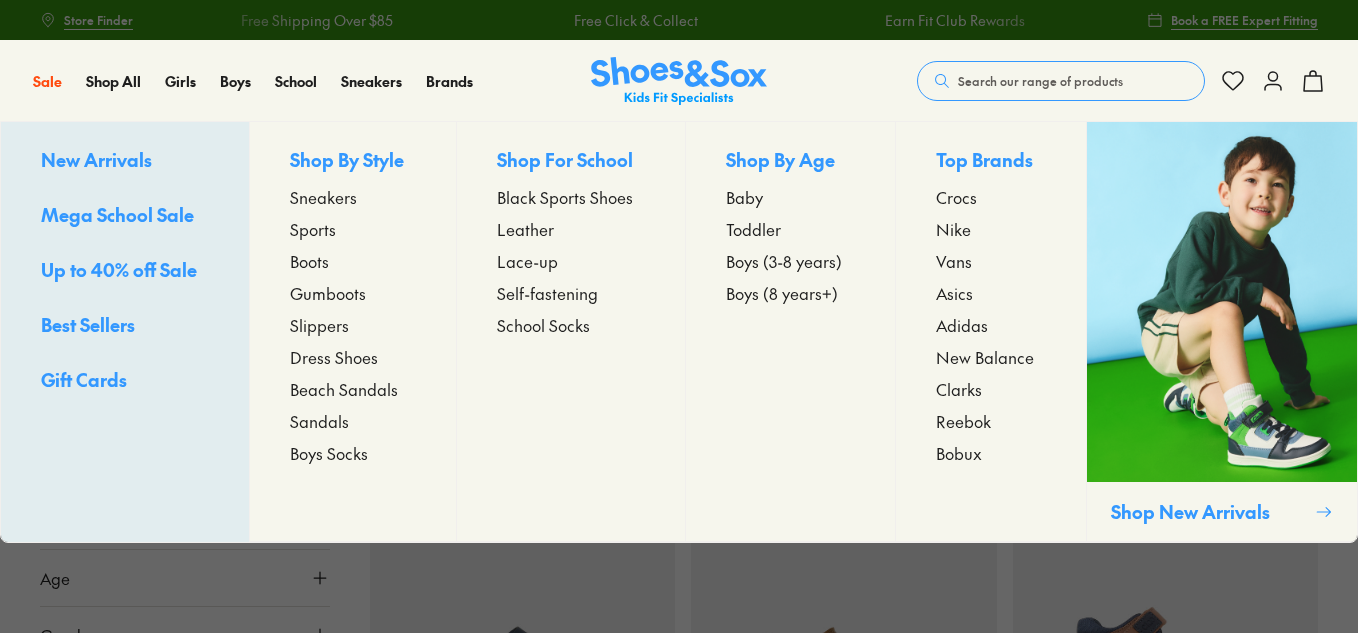 scroll, scrollTop: 0, scrollLeft: 0, axis: both 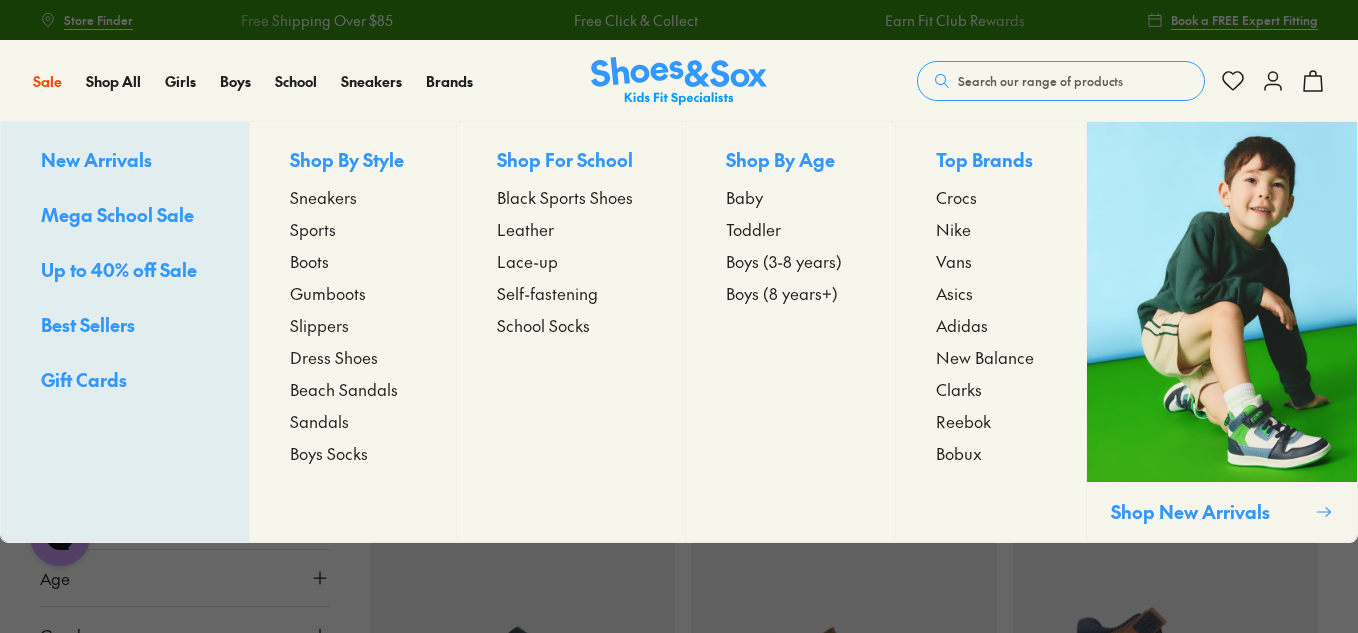 click on "Sandals" at bounding box center (319, 421) 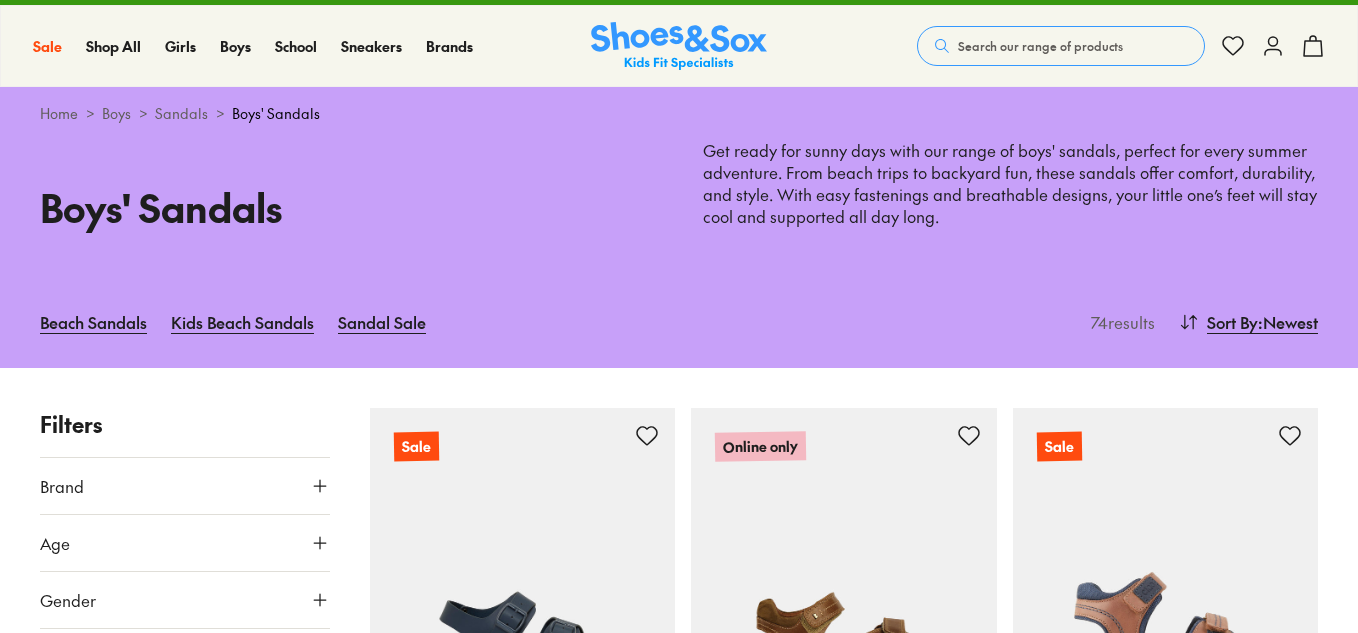 scroll, scrollTop: 104, scrollLeft: 0, axis: vertical 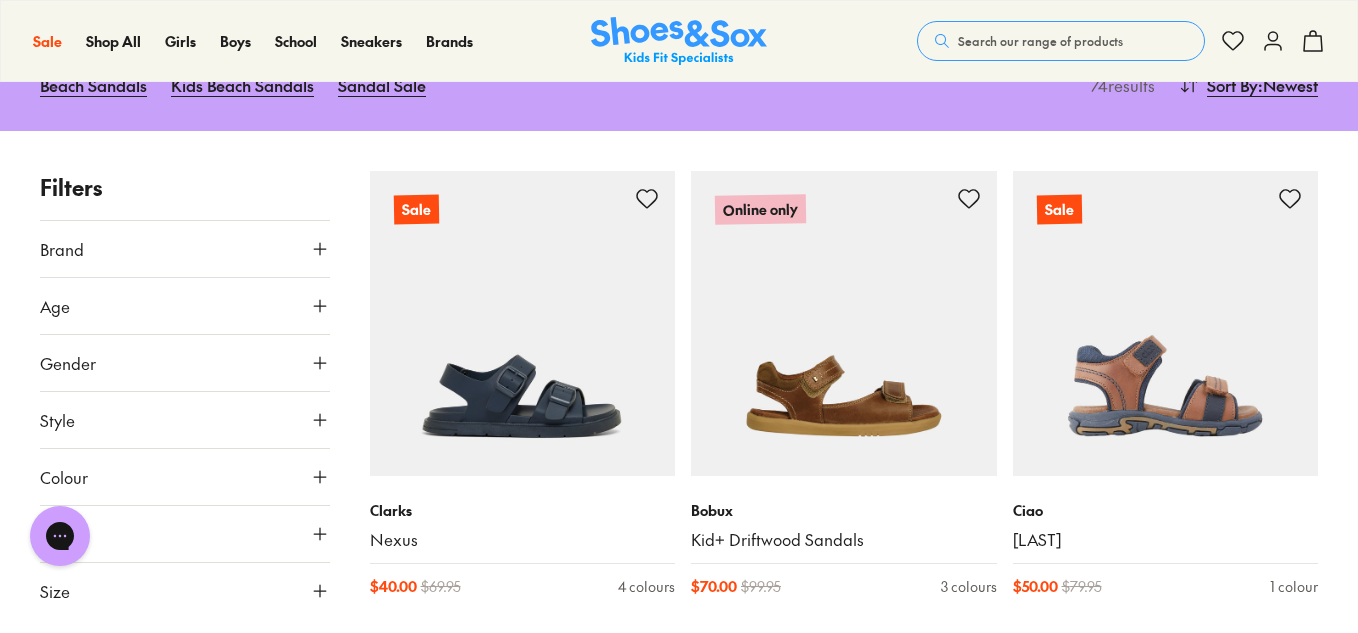 type on "***" 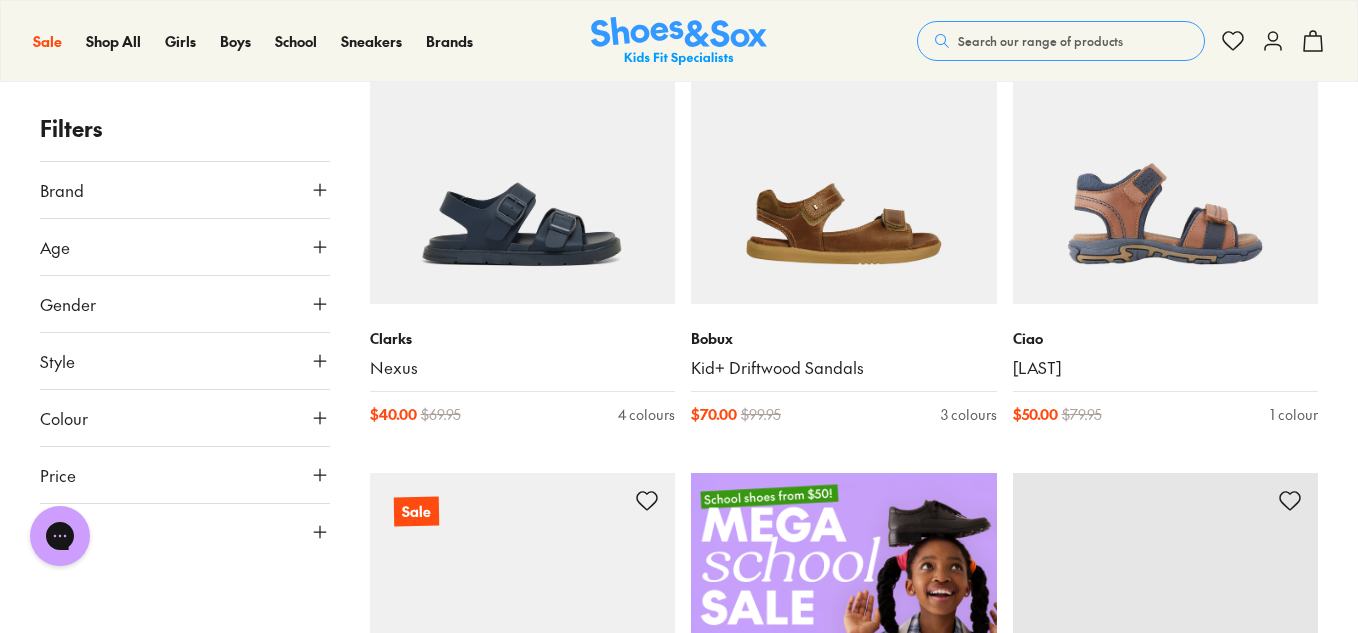 scroll, scrollTop: 445, scrollLeft: 0, axis: vertical 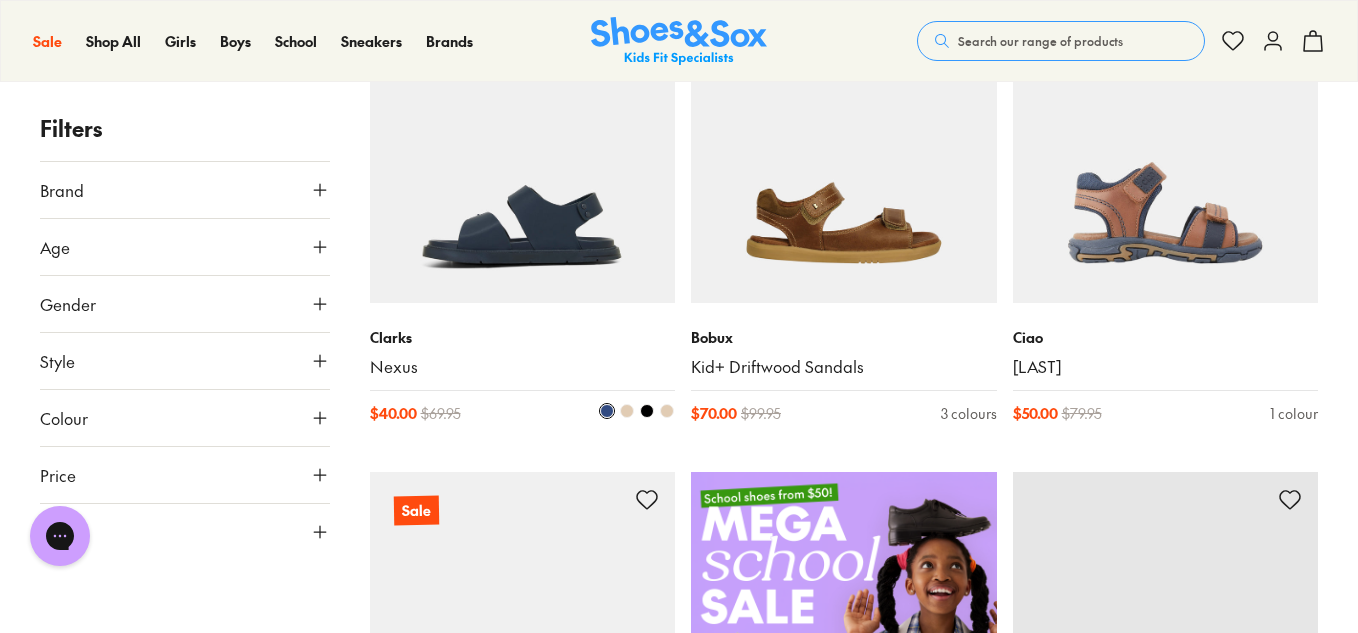 click at bounding box center [523, 151] 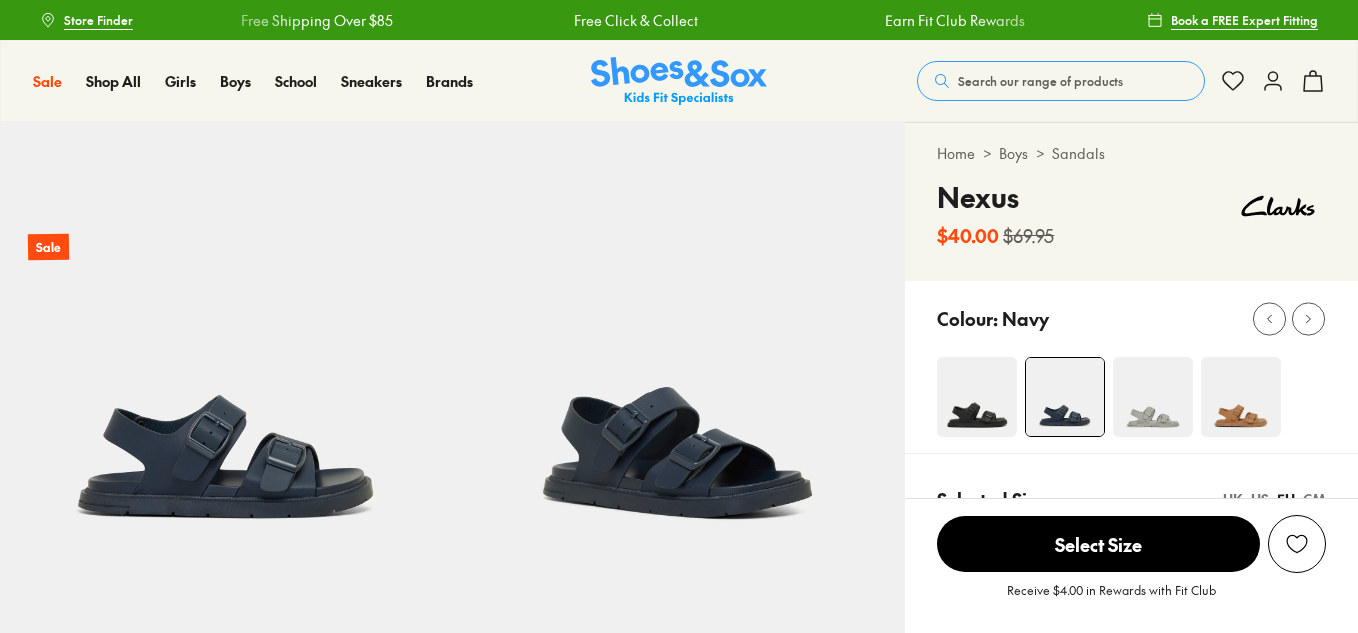 scroll, scrollTop: 0, scrollLeft: 0, axis: both 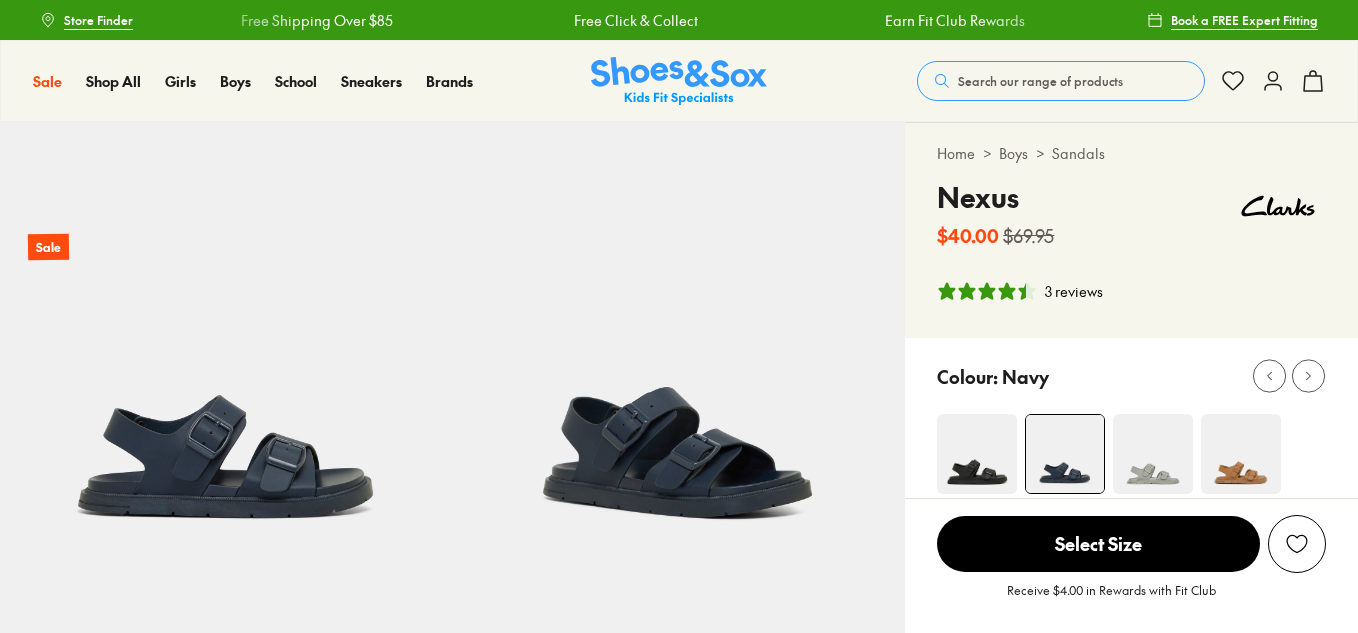 select on "*" 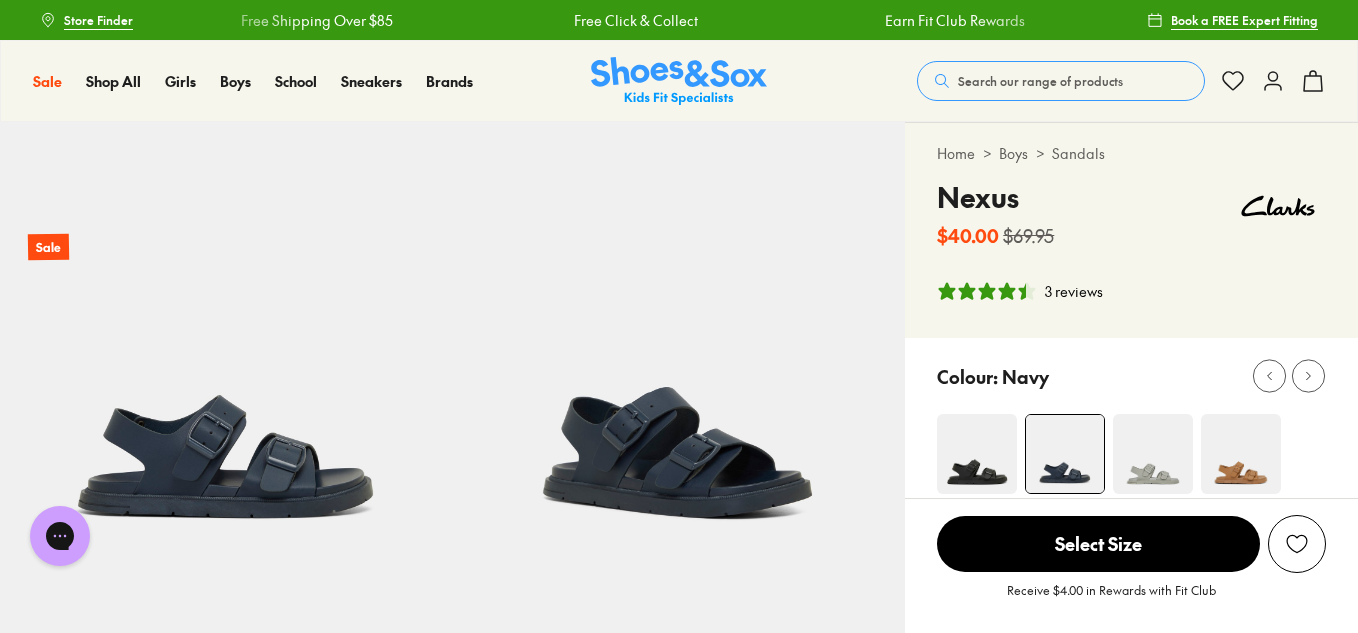 scroll, scrollTop: 0, scrollLeft: 0, axis: both 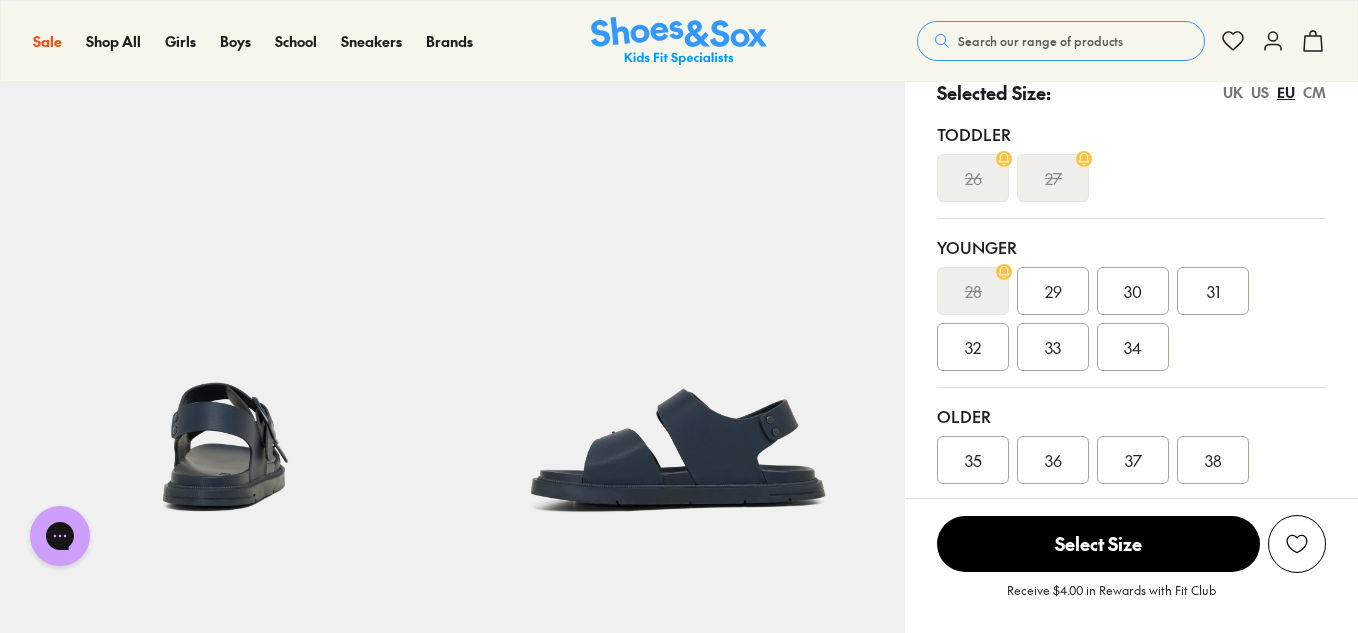 click on "Select Size" at bounding box center [1098, 544] 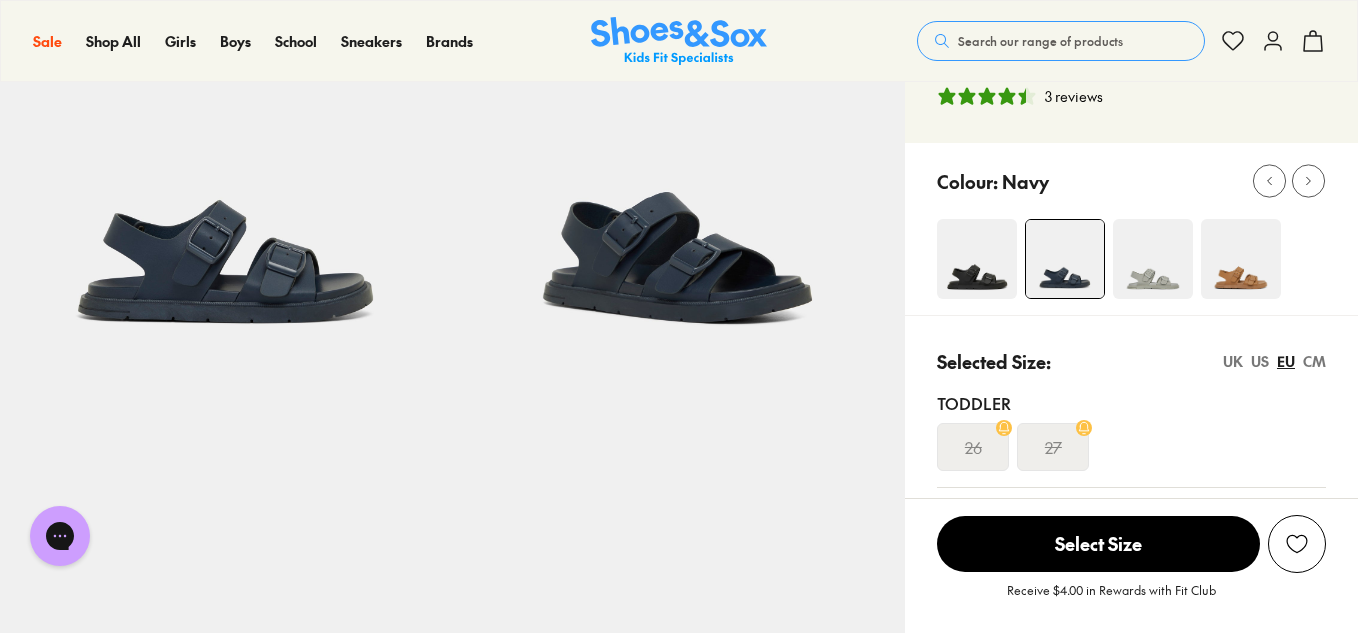 scroll, scrollTop: 190, scrollLeft: 0, axis: vertical 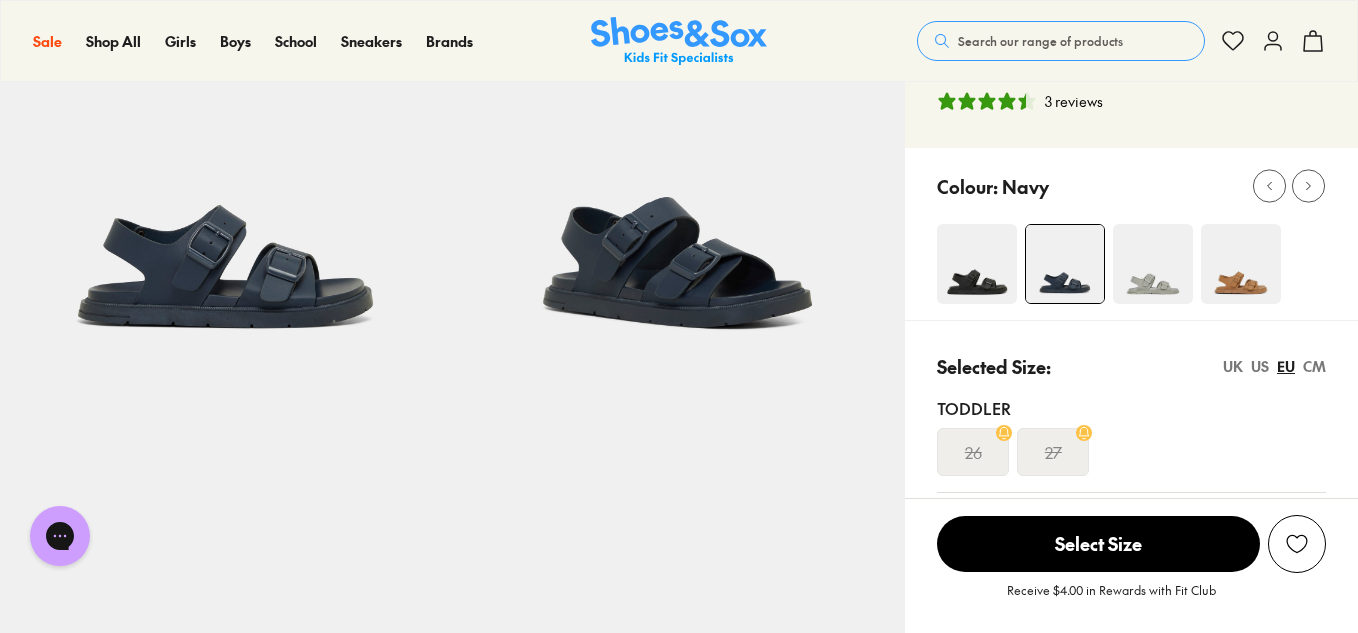 drag, startPoint x: 1107, startPoint y: 554, endPoint x: 1196, endPoint y: 447, distance: 139.17615 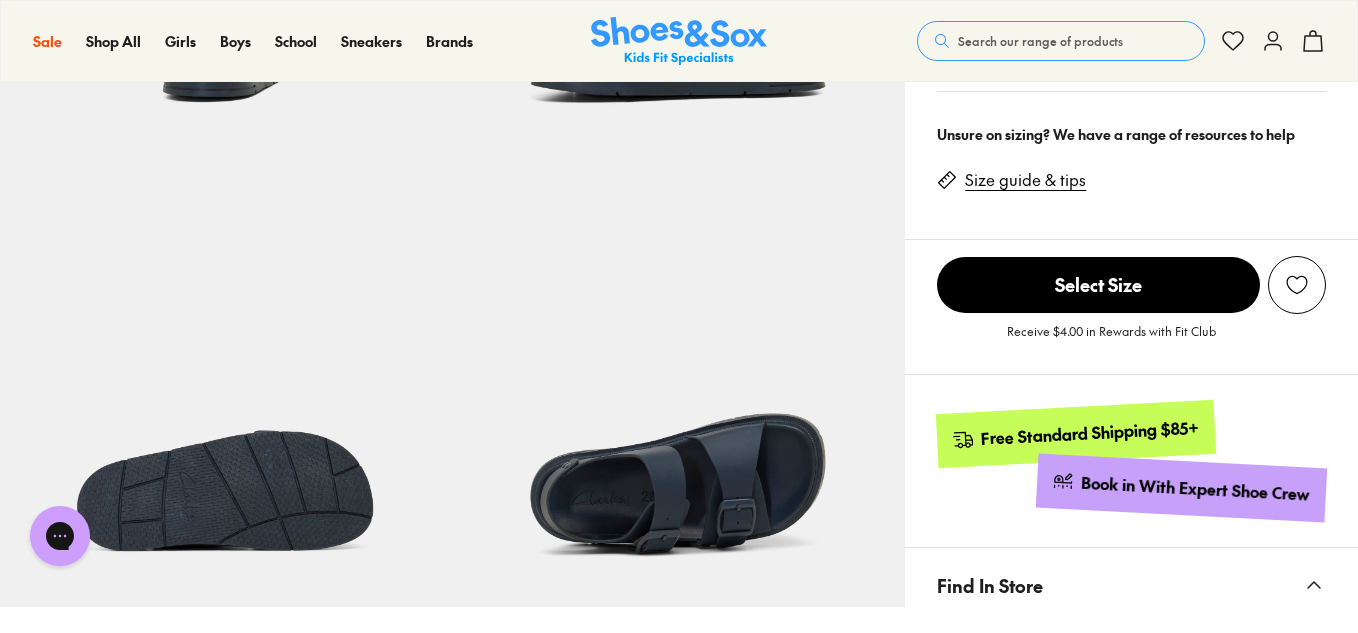 scroll, scrollTop: 875, scrollLeft: 0, axis: vertical 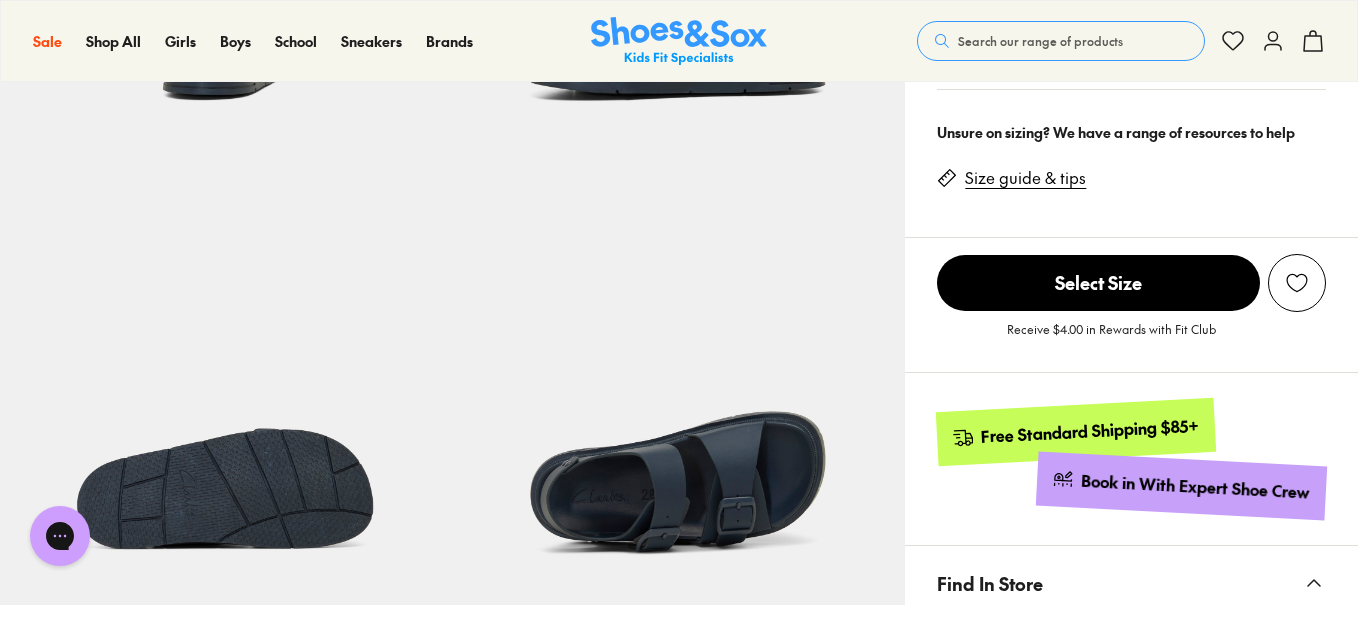 click on "Select Size" at bounding box center [1098, 283] 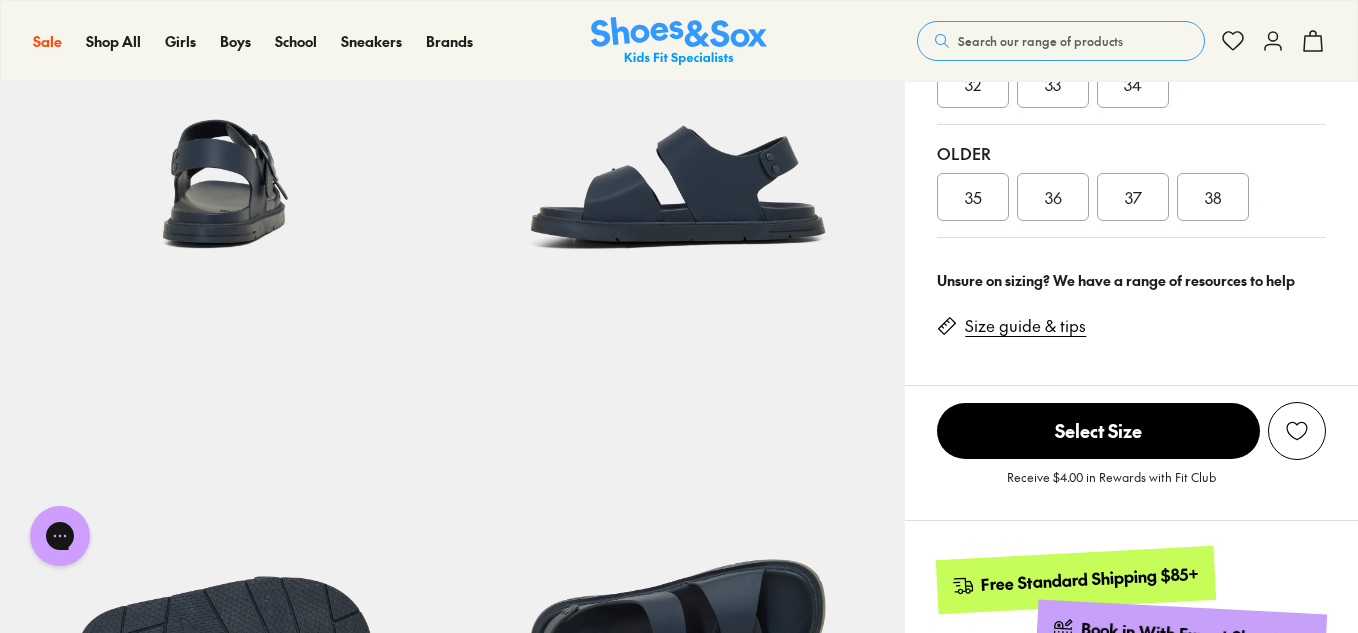 scroll, scrollTop: 728, scrollLeft: 0, axis: vertical 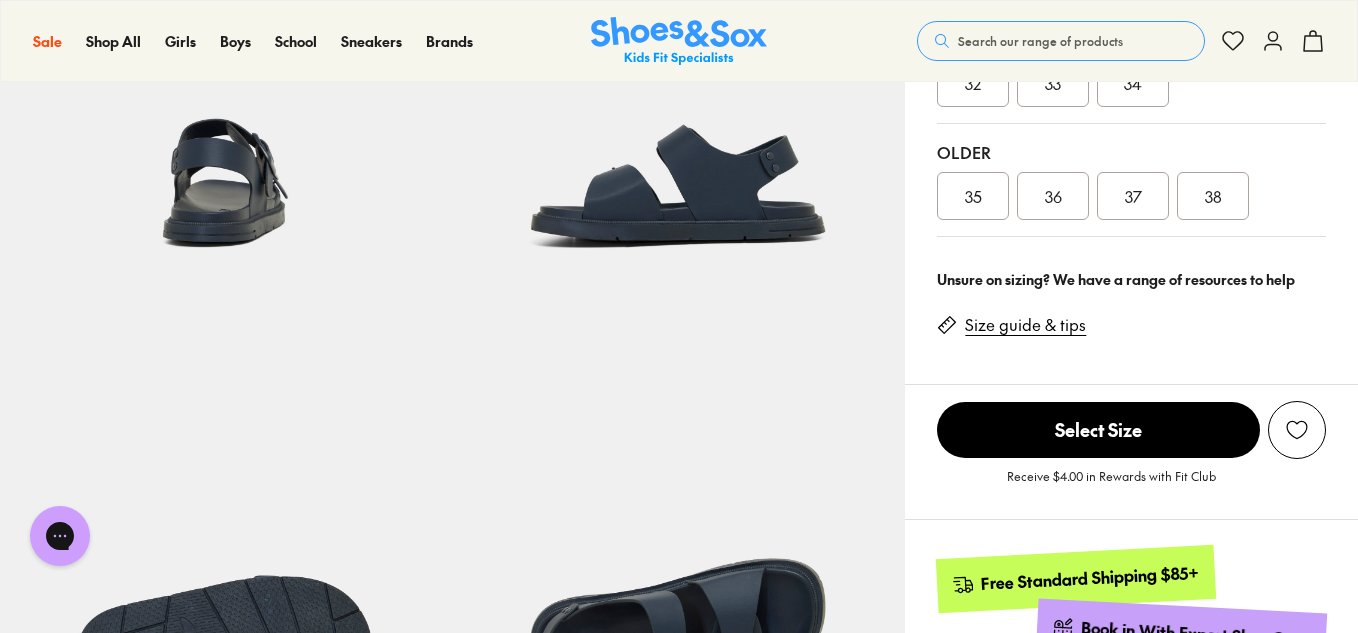 click on "Size guide & tips" at bounding box center (1025, 325) 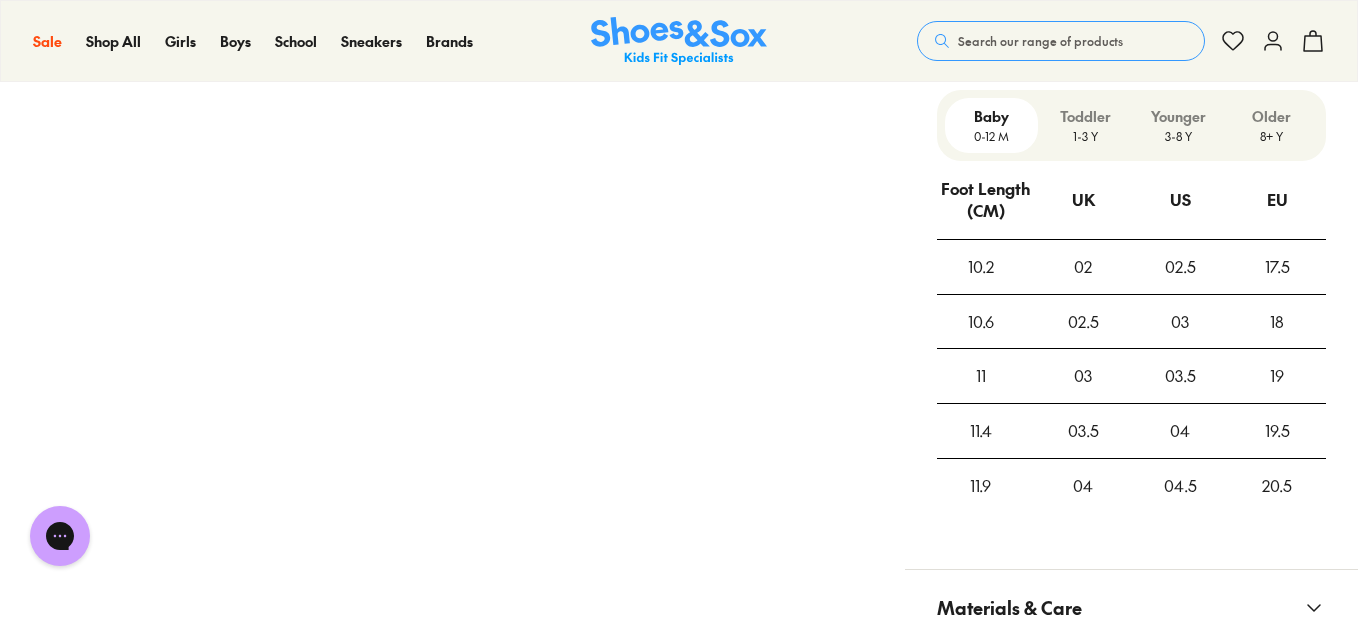scroll, scrollTop: 1593, scrollLeft: 0, axis: vertical 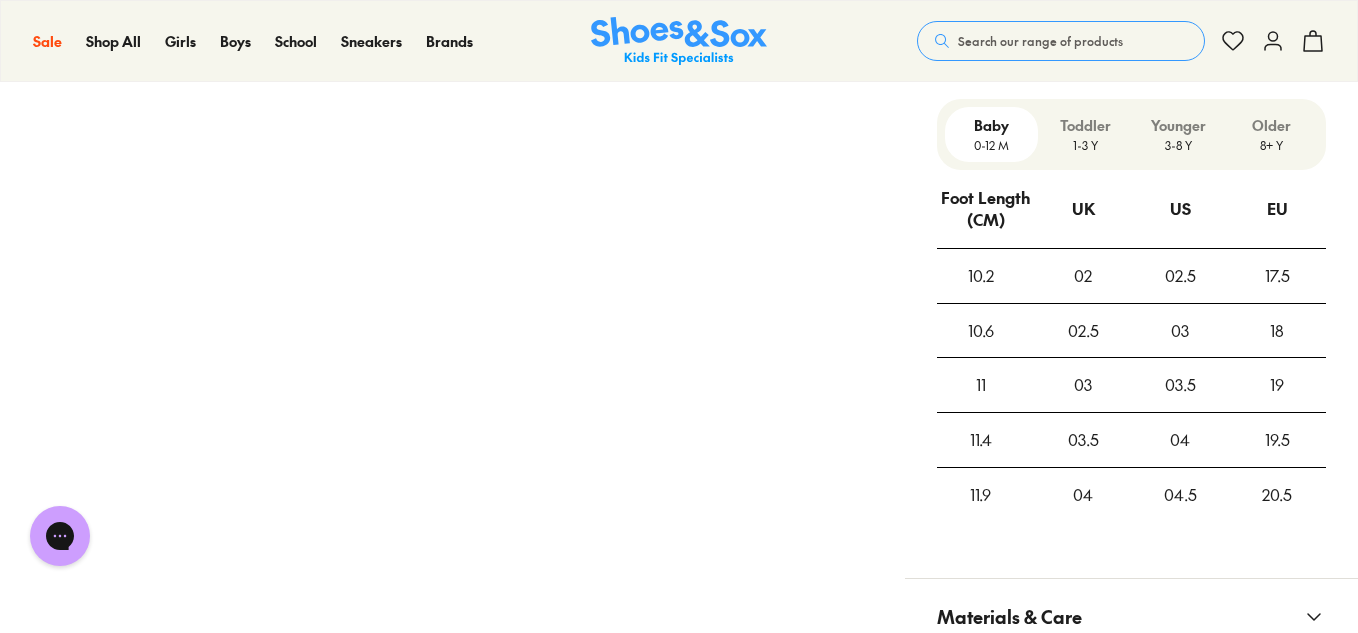 click on "8+ Y" at bounding box center [1271, 145] 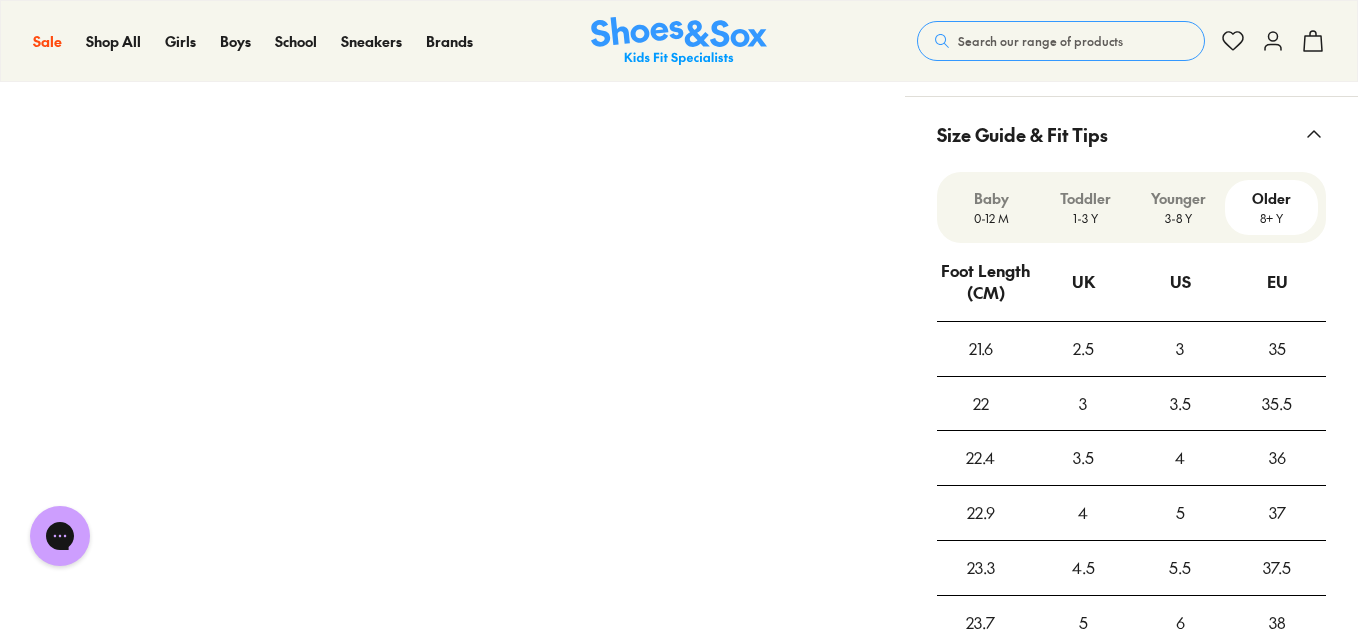 scroll, scrollTop: 1519, scrollLeft: 0, axis: vertical 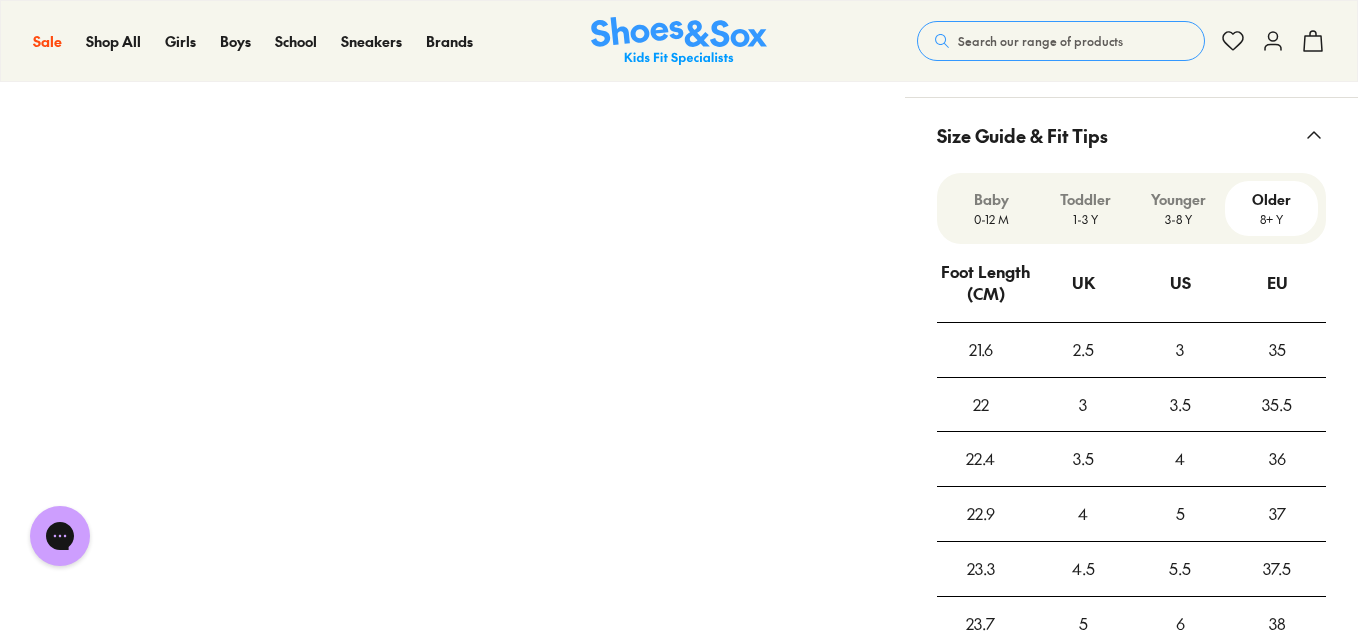 click on "Pinch & Zoom  (100%)" at bounding box center (452, 396) 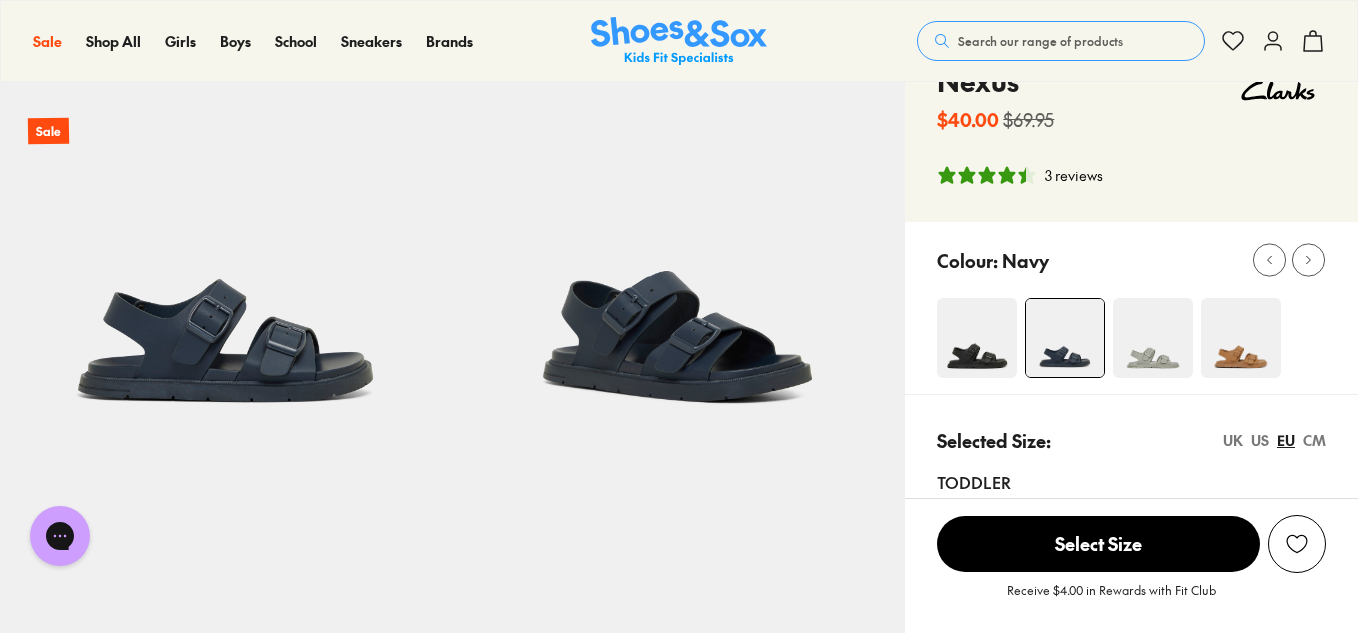 scroll, scrollTop: 114, scrollLeft: 0, axis: vertical 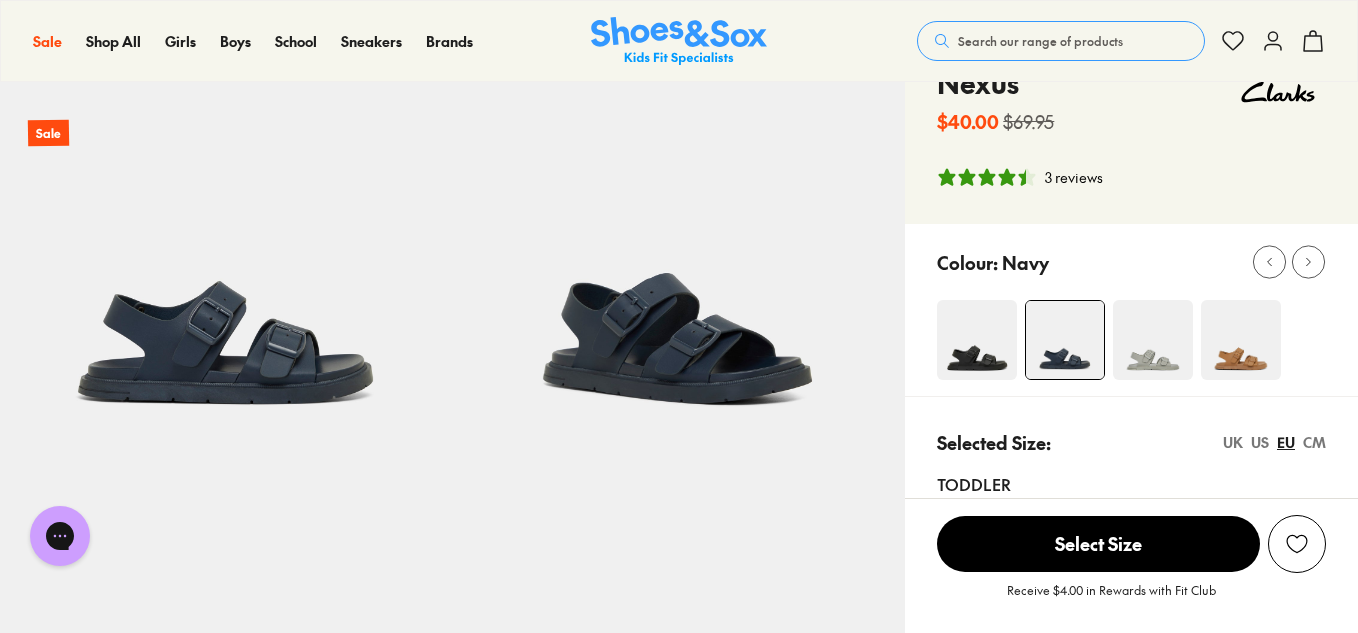click on "3 reviews" at bounding box center (1074, 177) 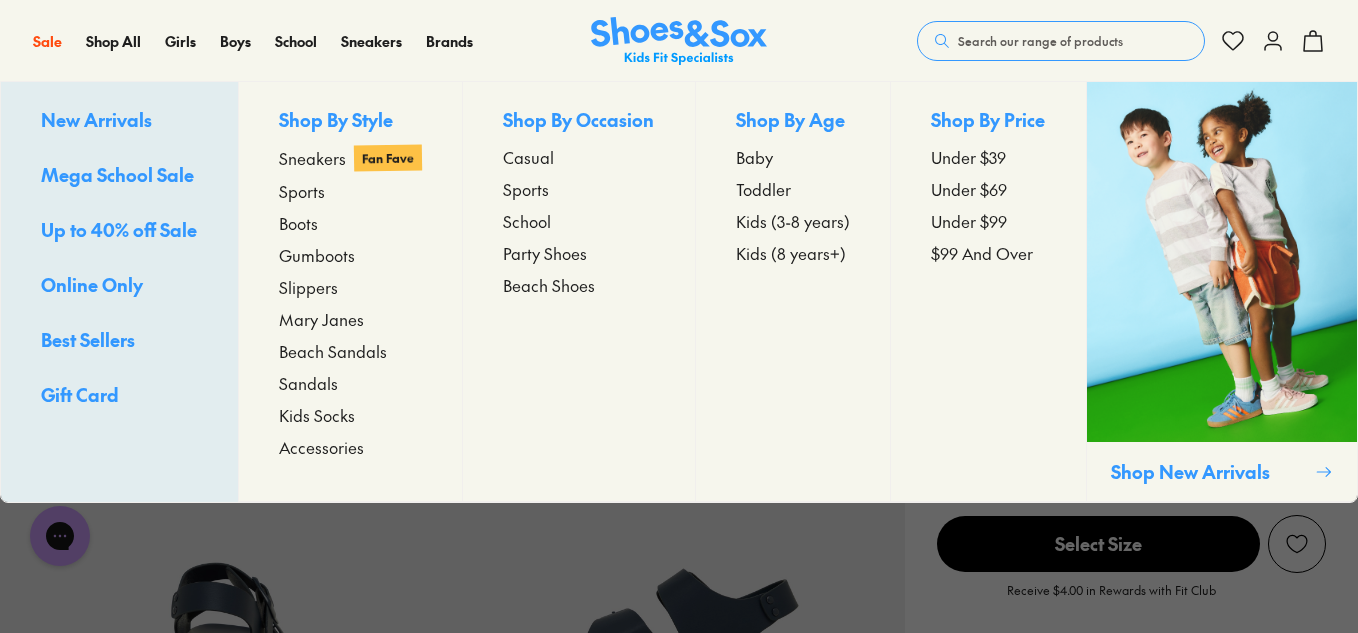 scroll, scrollTop: 283, scrollLeft: 0, axis: vertical 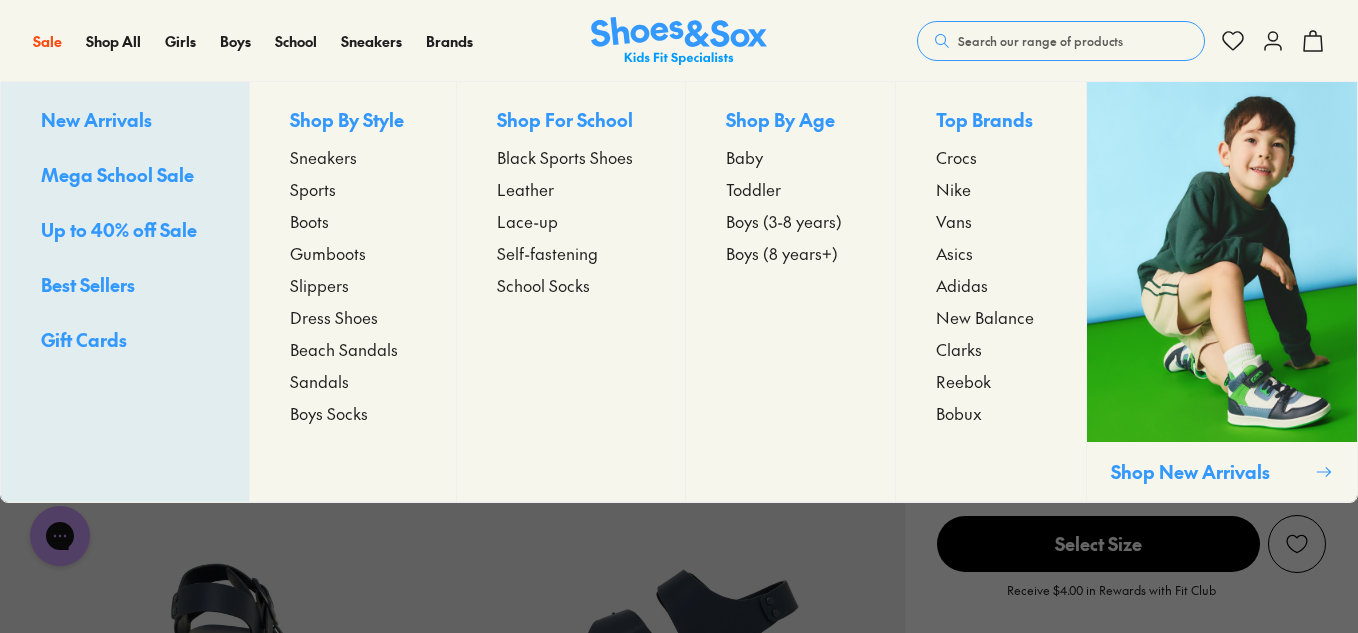 click on "Boys (3-8 years)" at bounding box center (784, 221) 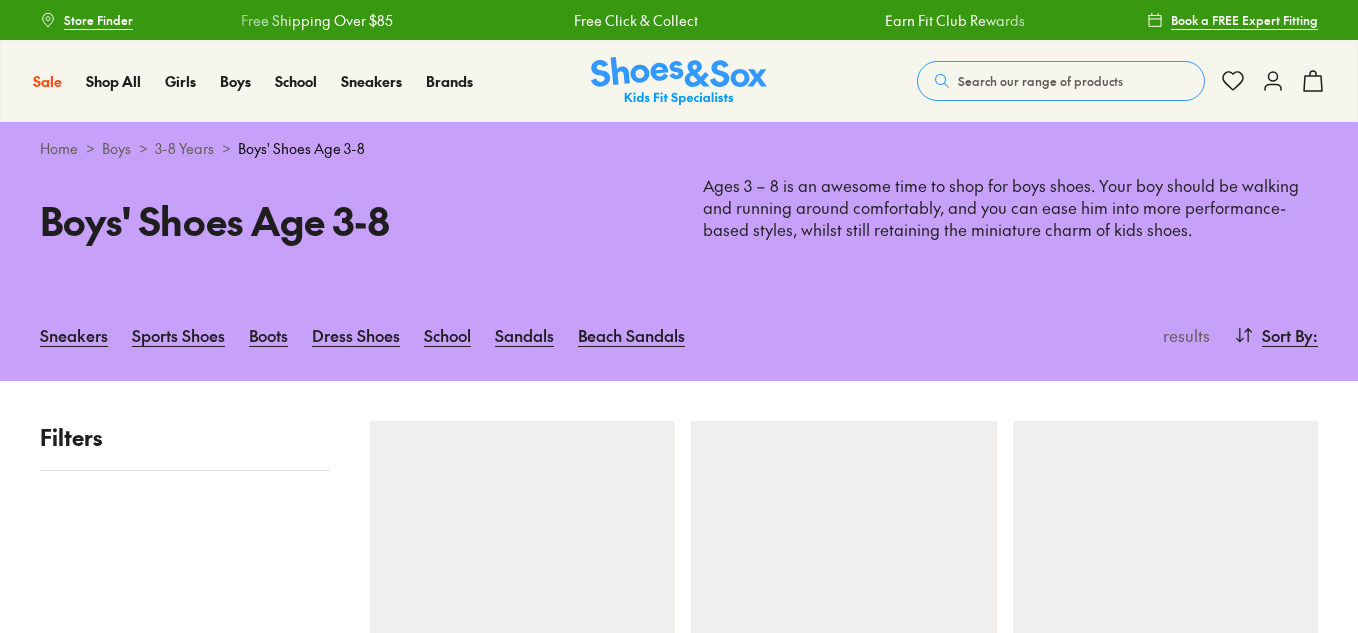 scroll, scrollTop: 0, scrollLeft: 0, axis: both 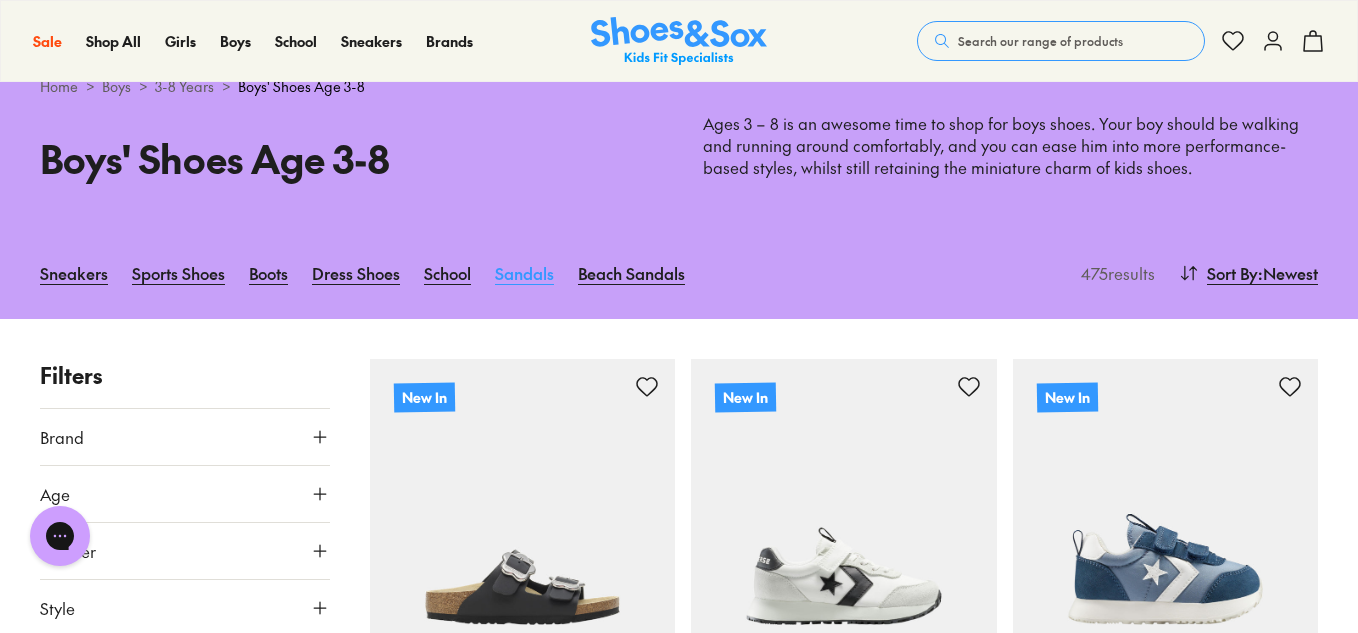 click on "Sandals" at bounding box center (524, 273) 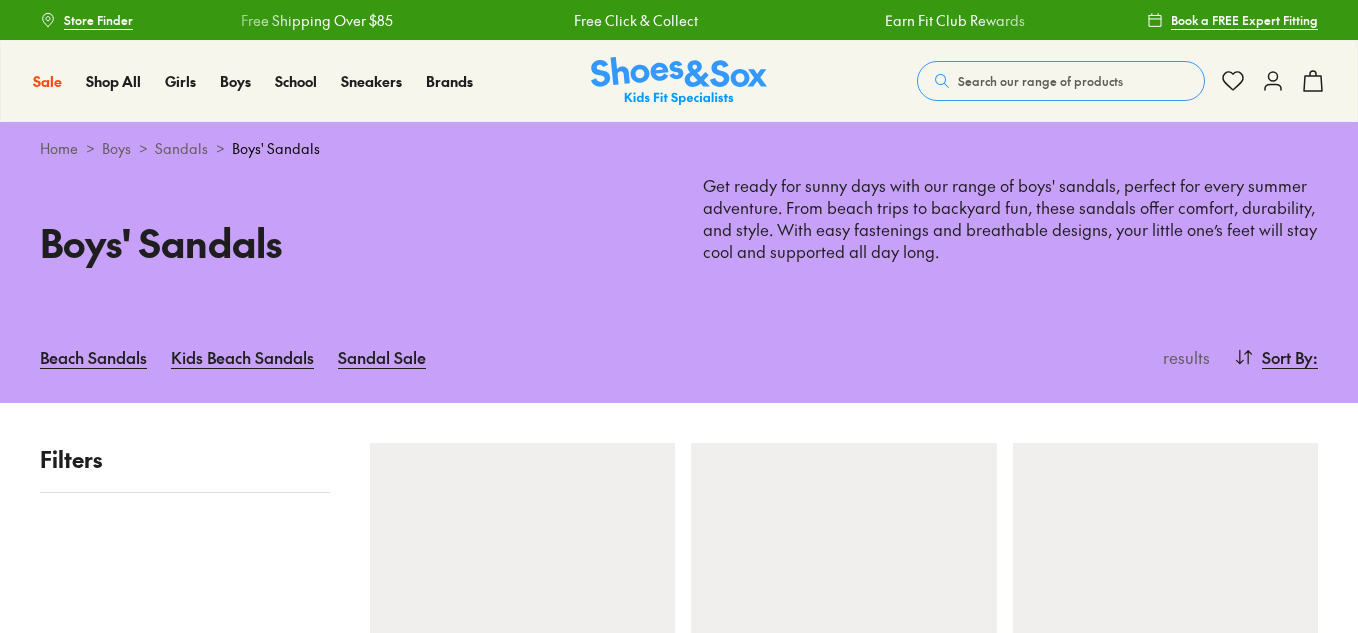 scroll, scrollTop: 0, scrollLeft: 0, axis: both 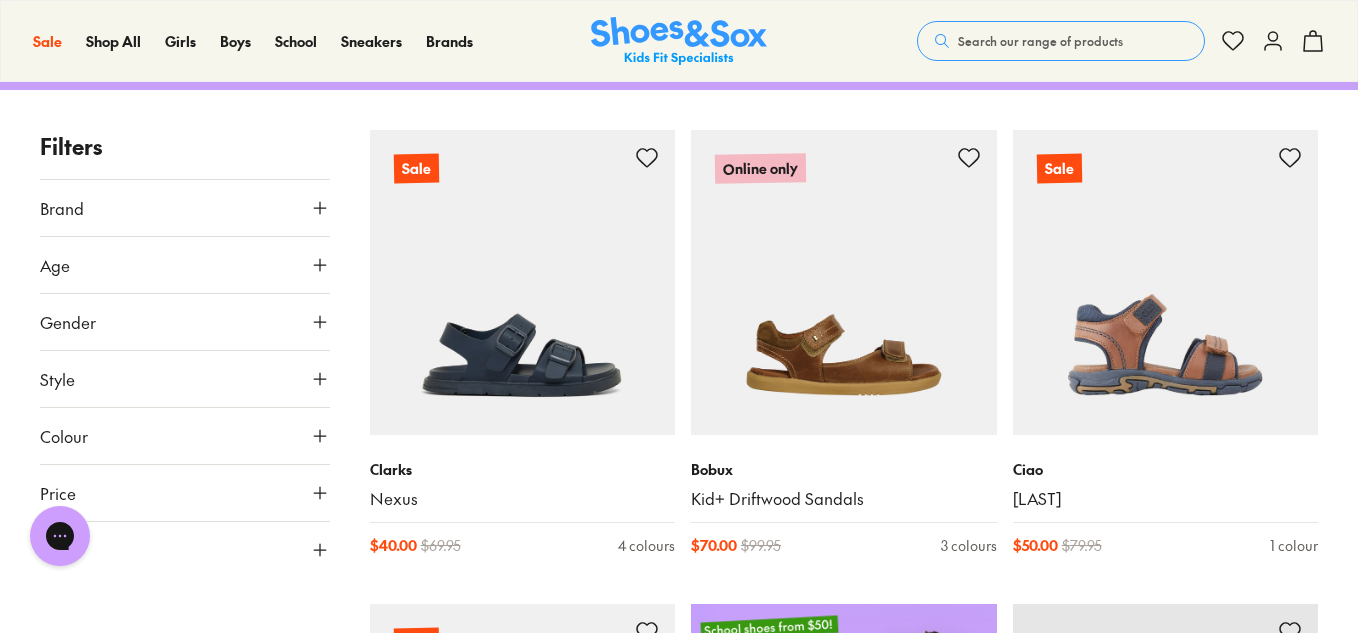type on "***" 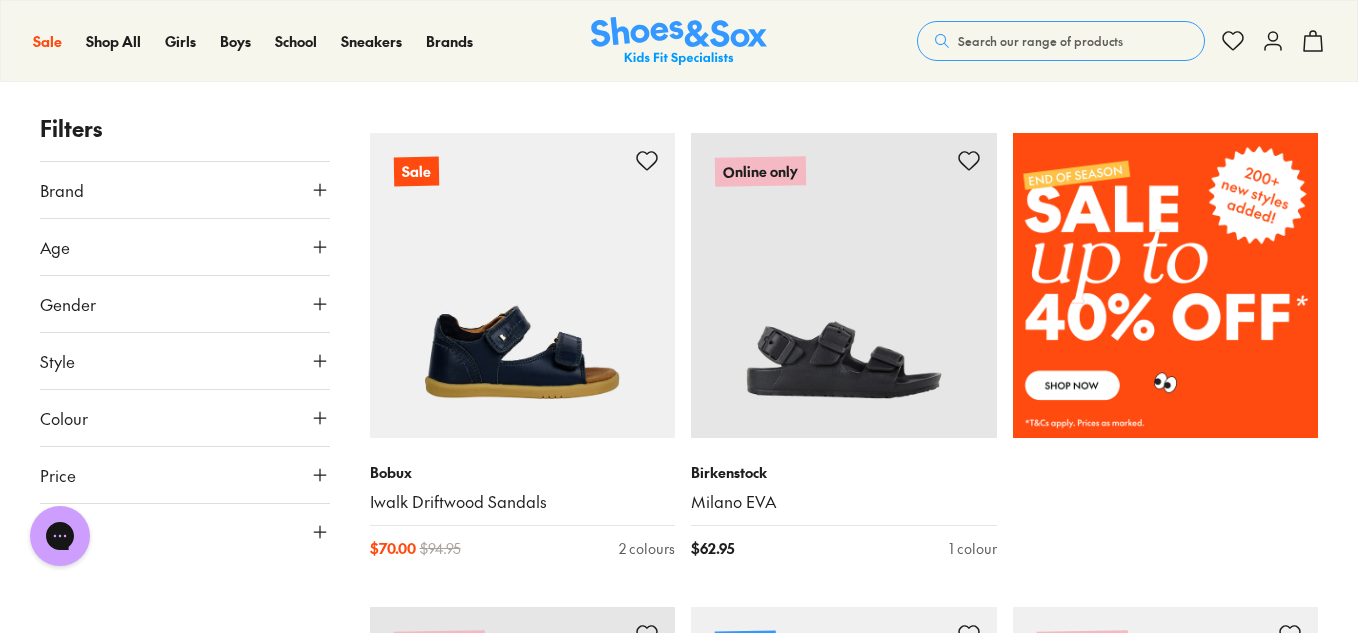 scroll, scrollTop: 1261, scrollLeft: 0, axis: vertical 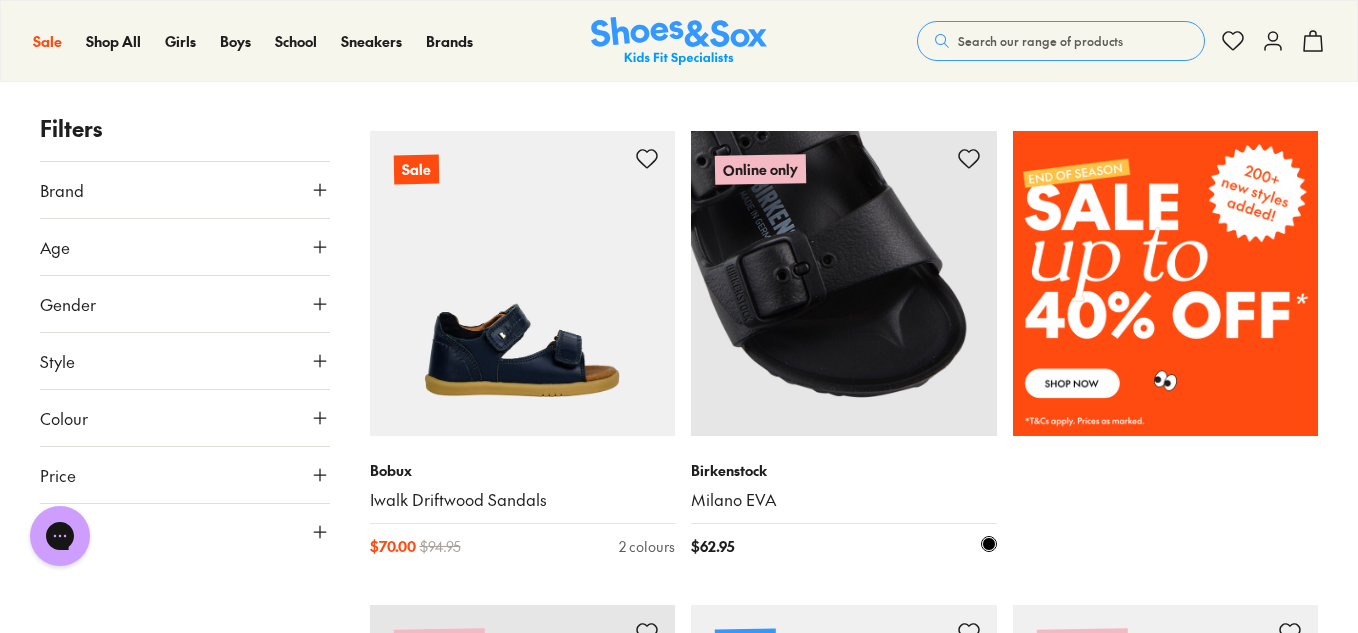 click at bounding box center [844, 284] 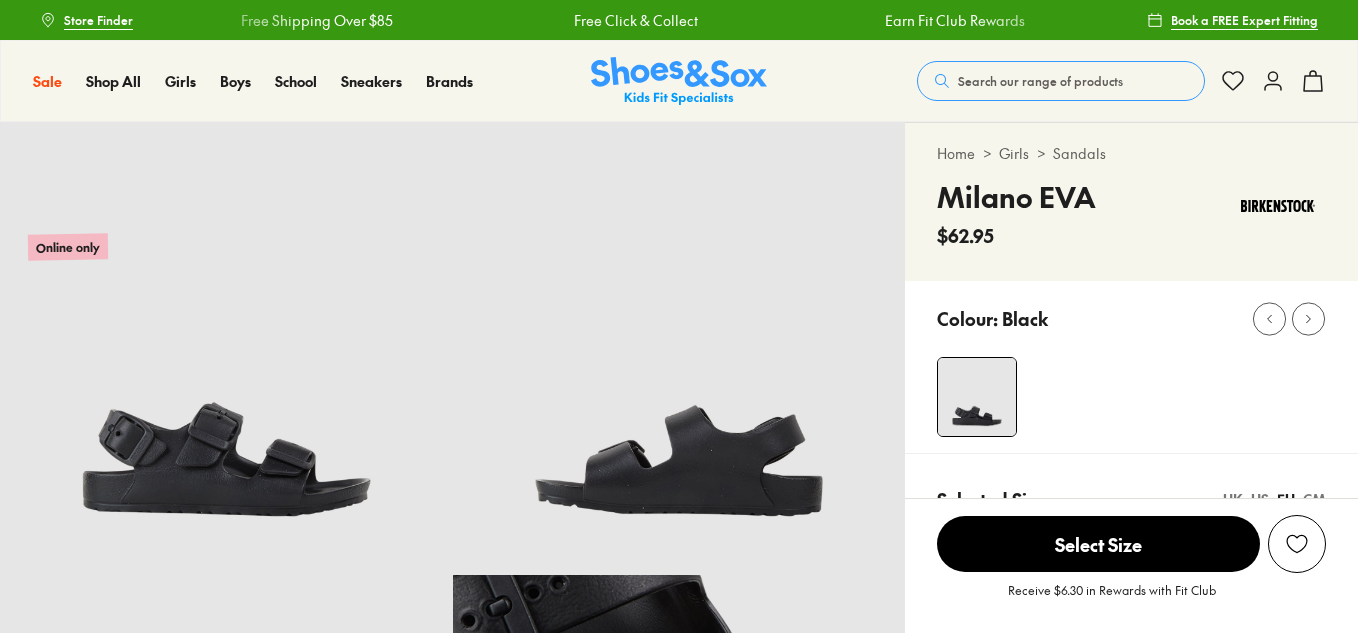 scroll, scrollTop: 0, scrollLeft: 0, axis: both 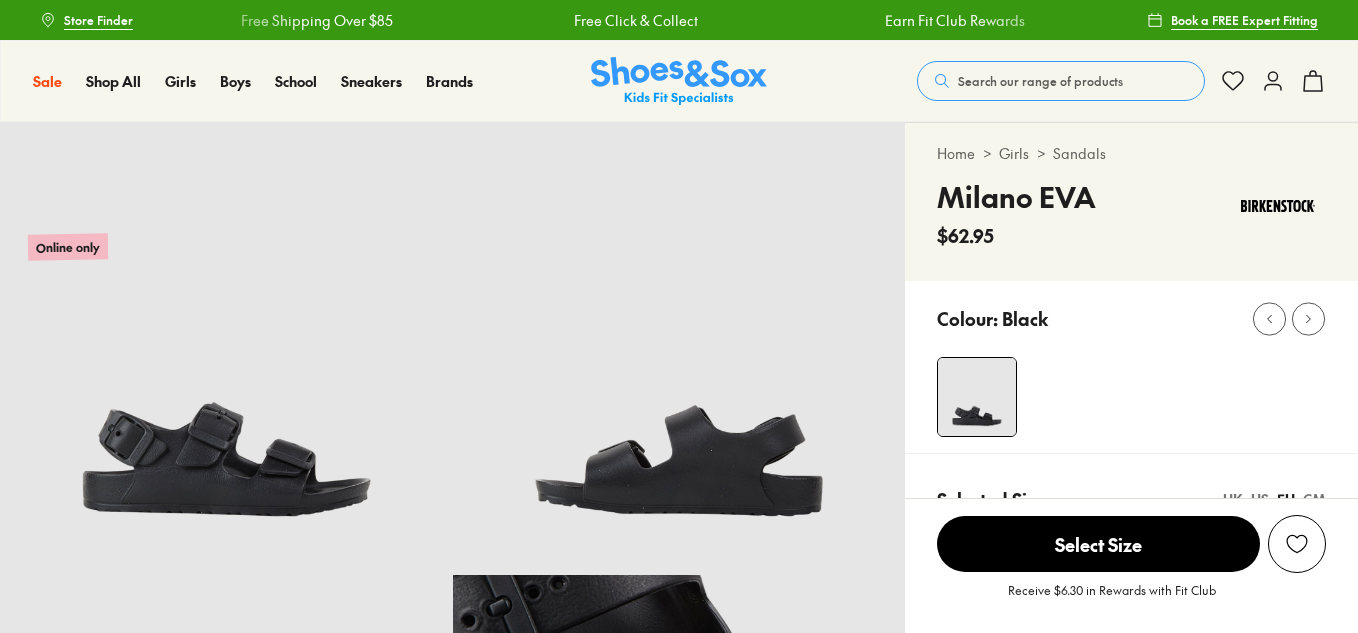select on "*" 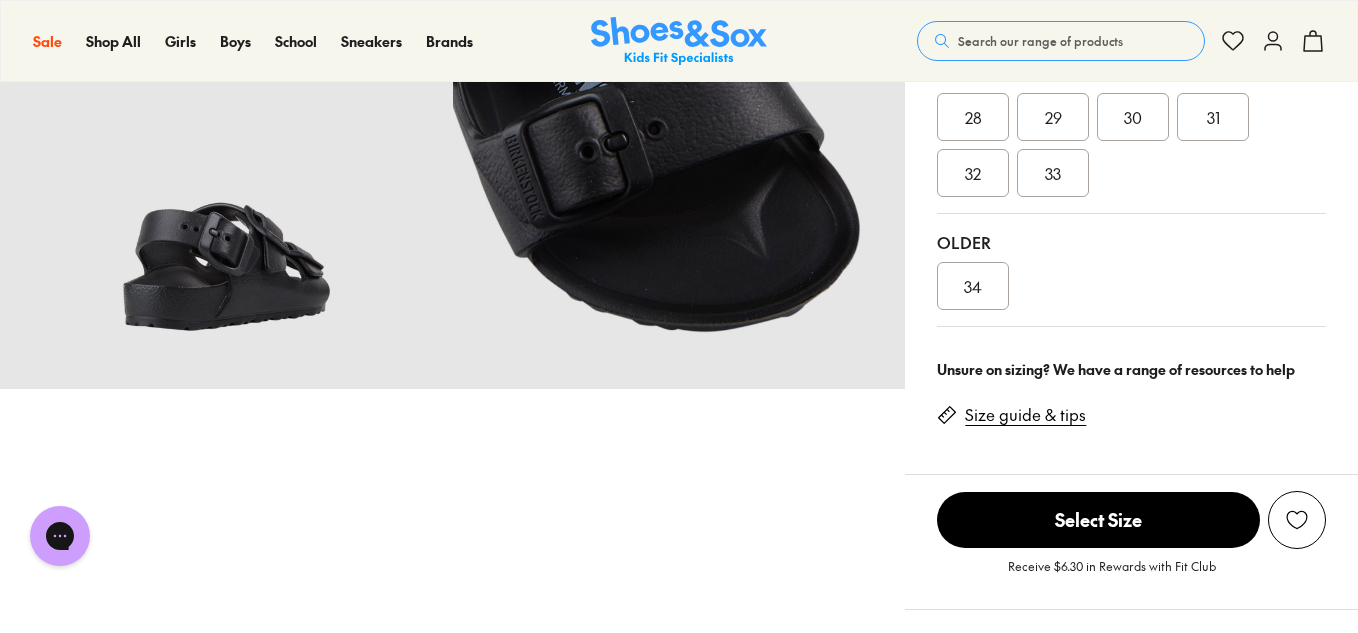scroll, scrollTop: 639, scrollLeft: 0, axis: vertical 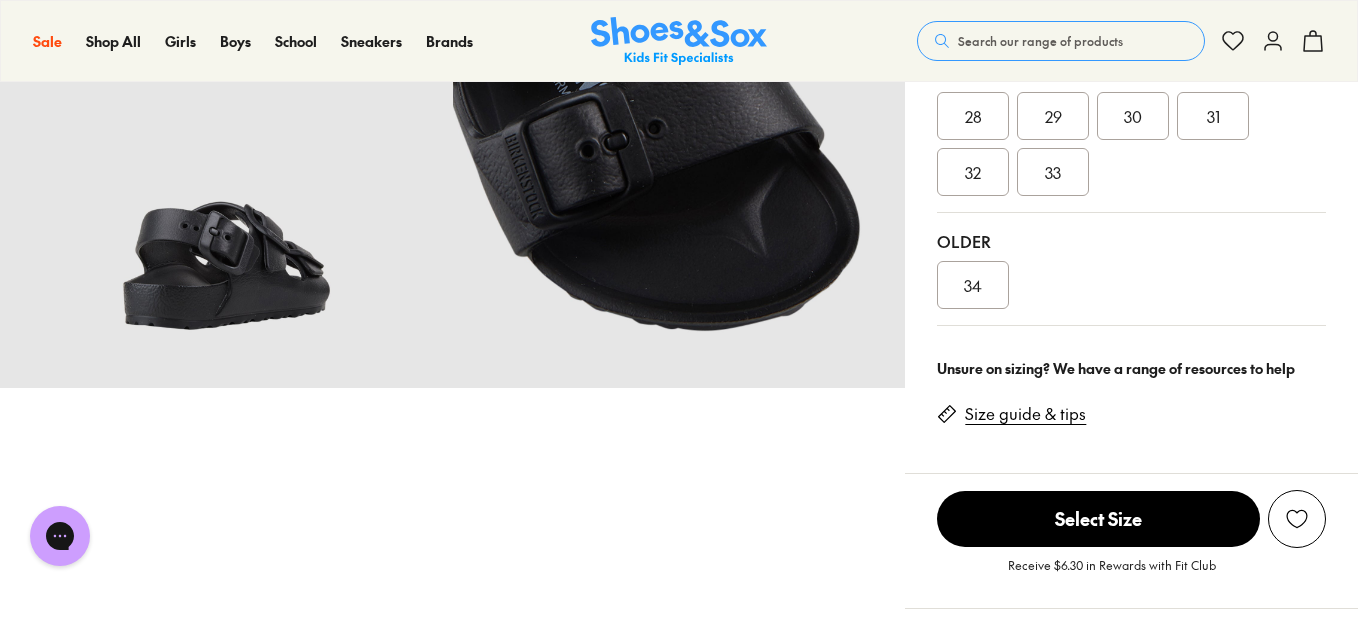 click on "Size guide & tips" at bounding box center (1025, 414) 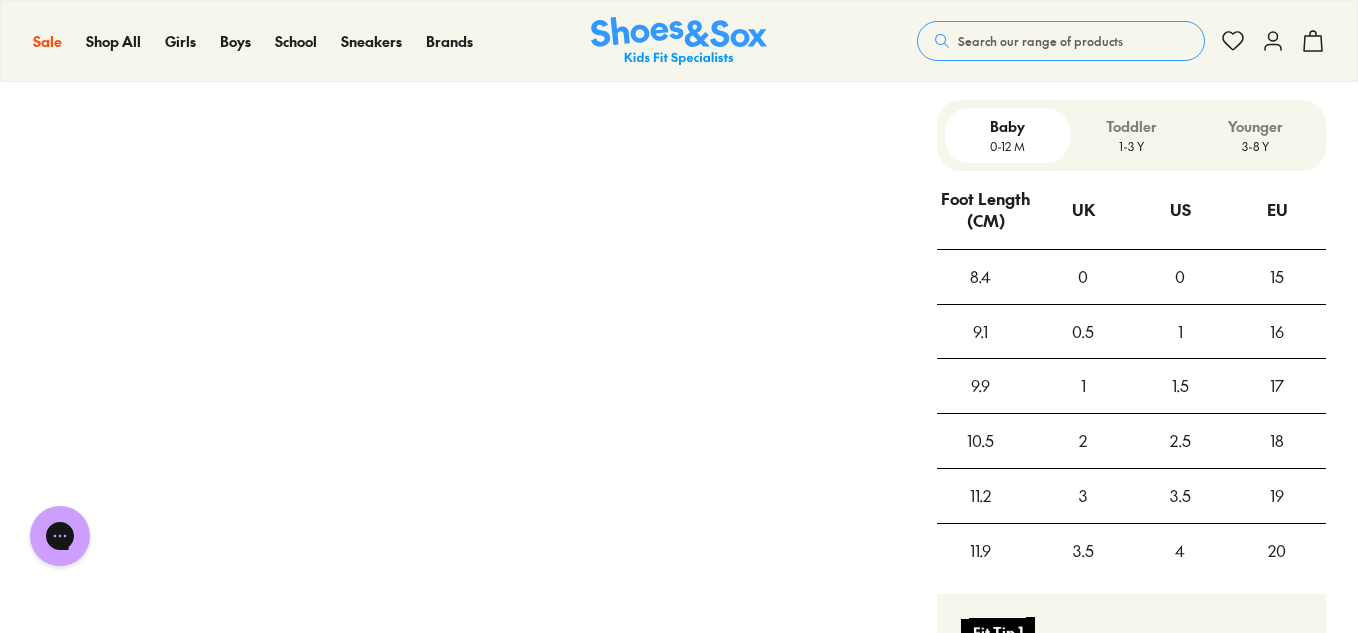 scroll, scrollTop: 1635, scrollLeft: 0, axis: vertical 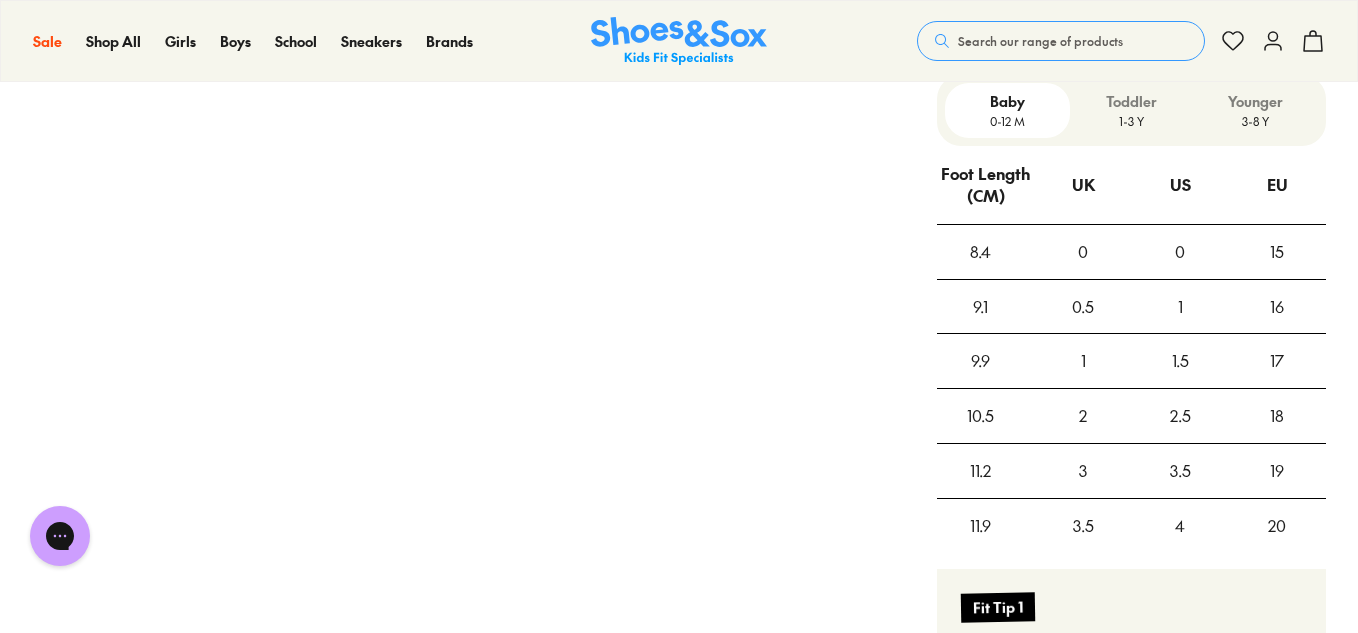 click on "Younger" at bounding box center [1256, 101] 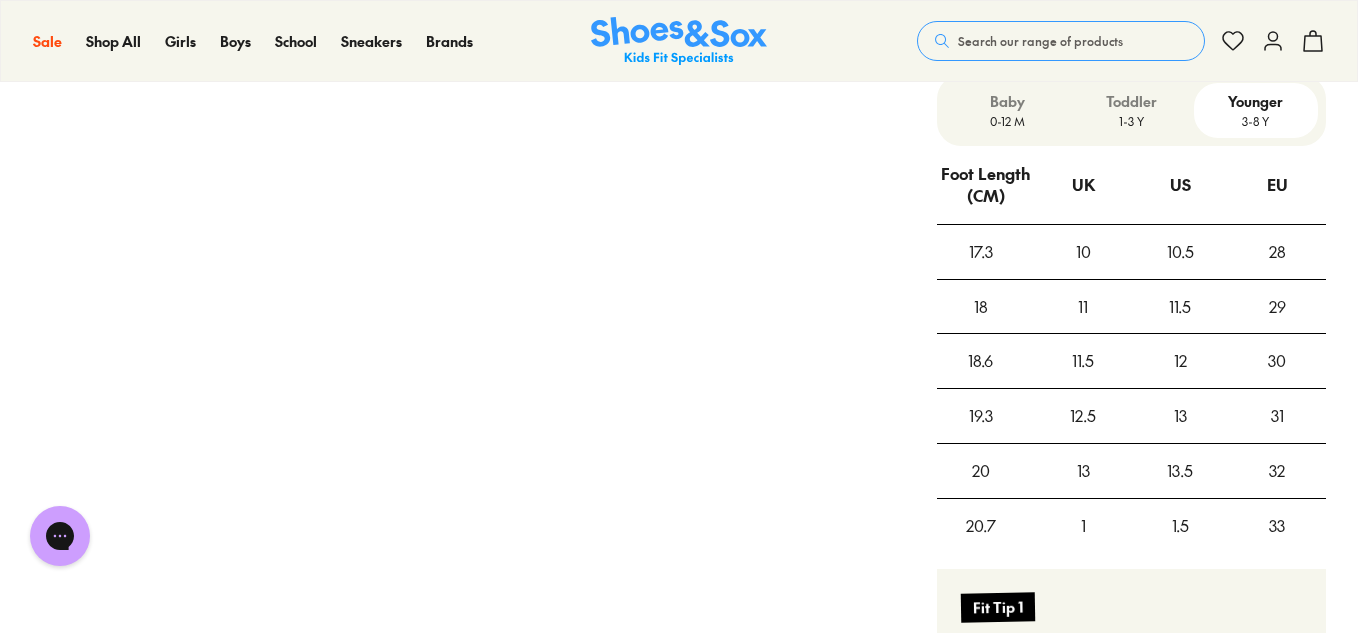 click on "33" at bounding box center (1277, 526) 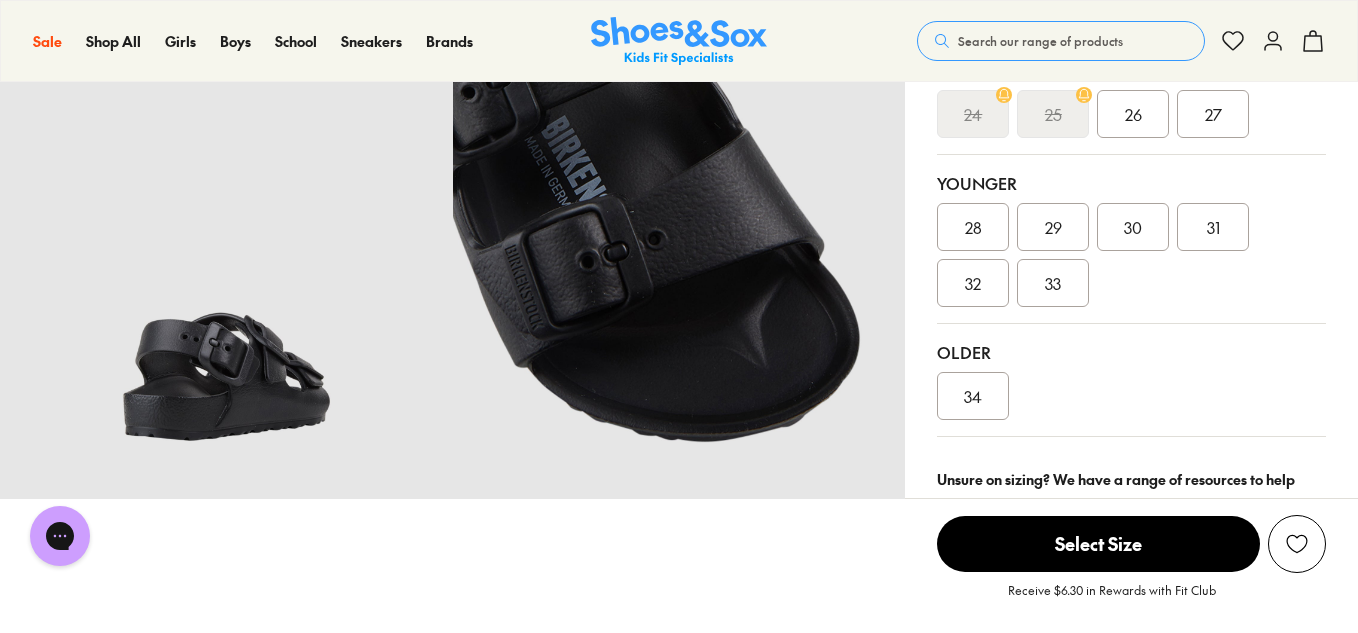 scroll, scrollTop: 512, scrollLeft: 0, axis: vertical 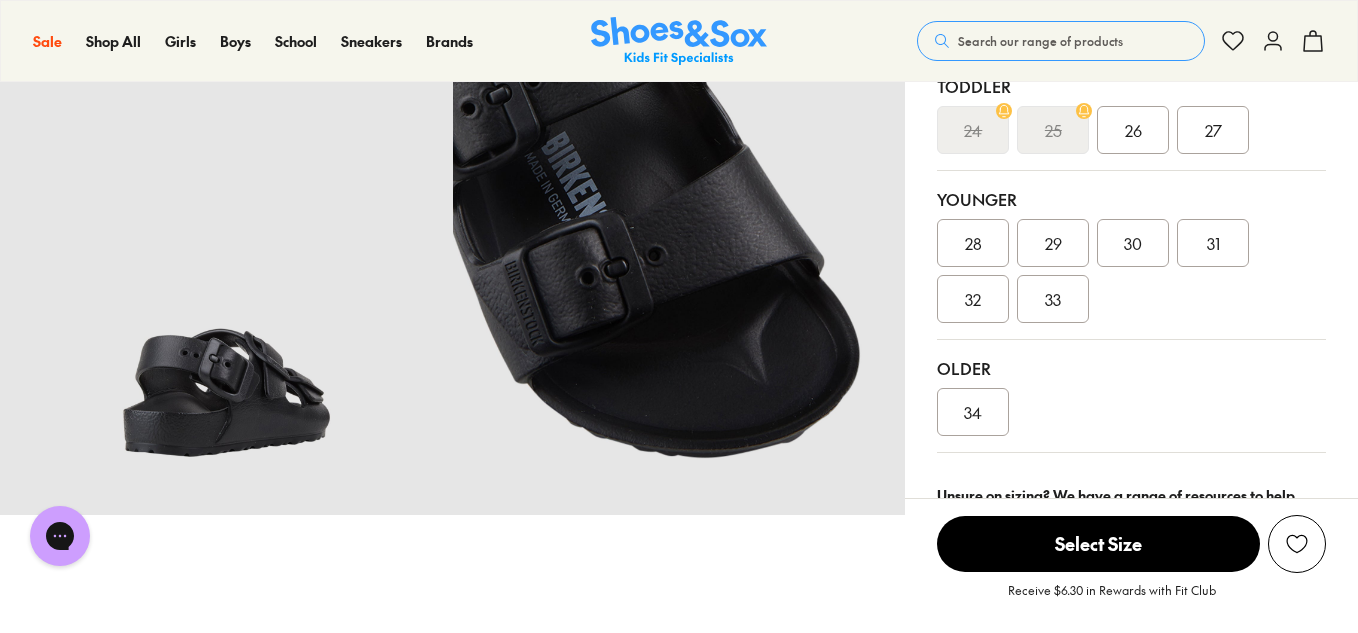 click on "33" at bounding box center (1053, 299) 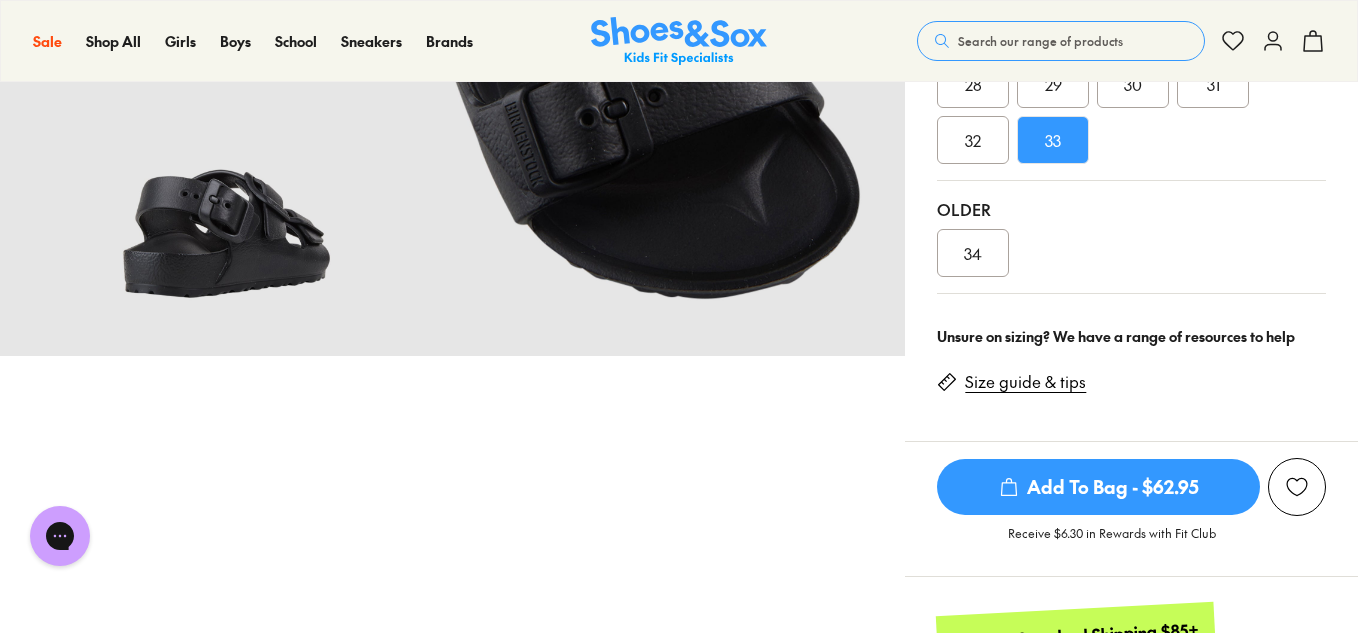 scroll, scrollTop: 672, scrollLeft: 0, axis: vertical 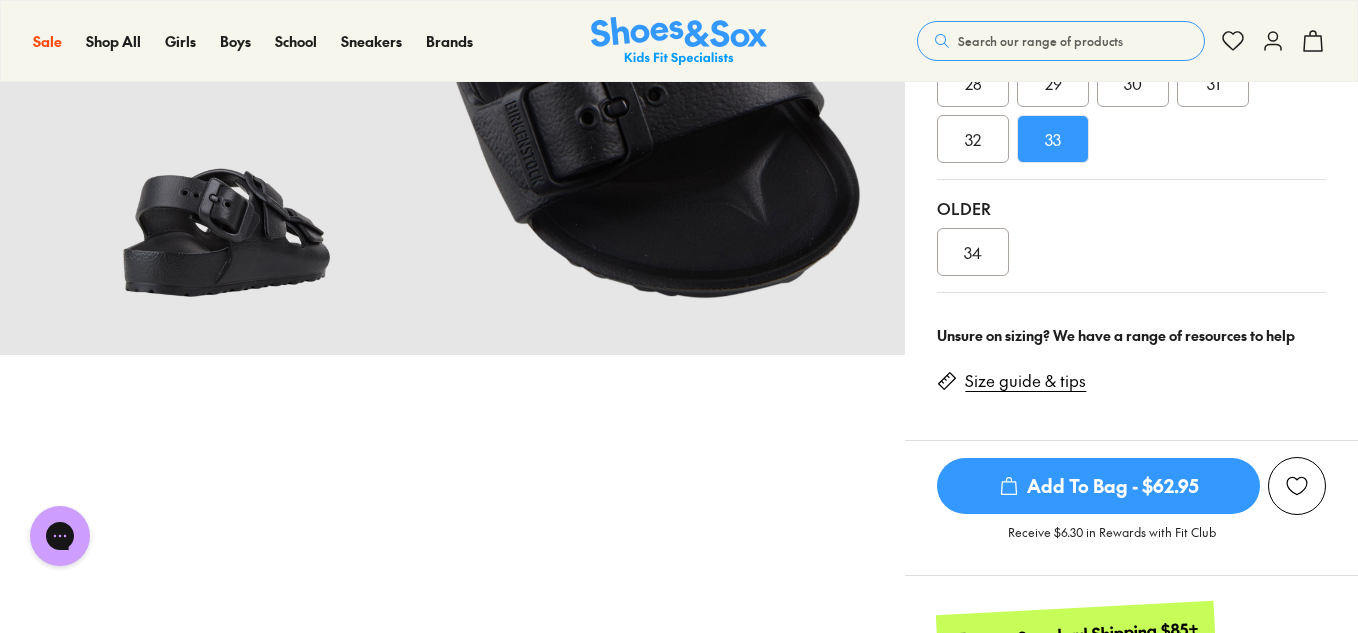 click on "Add To Bag - $62.95" at bounding box center (1098, 486) 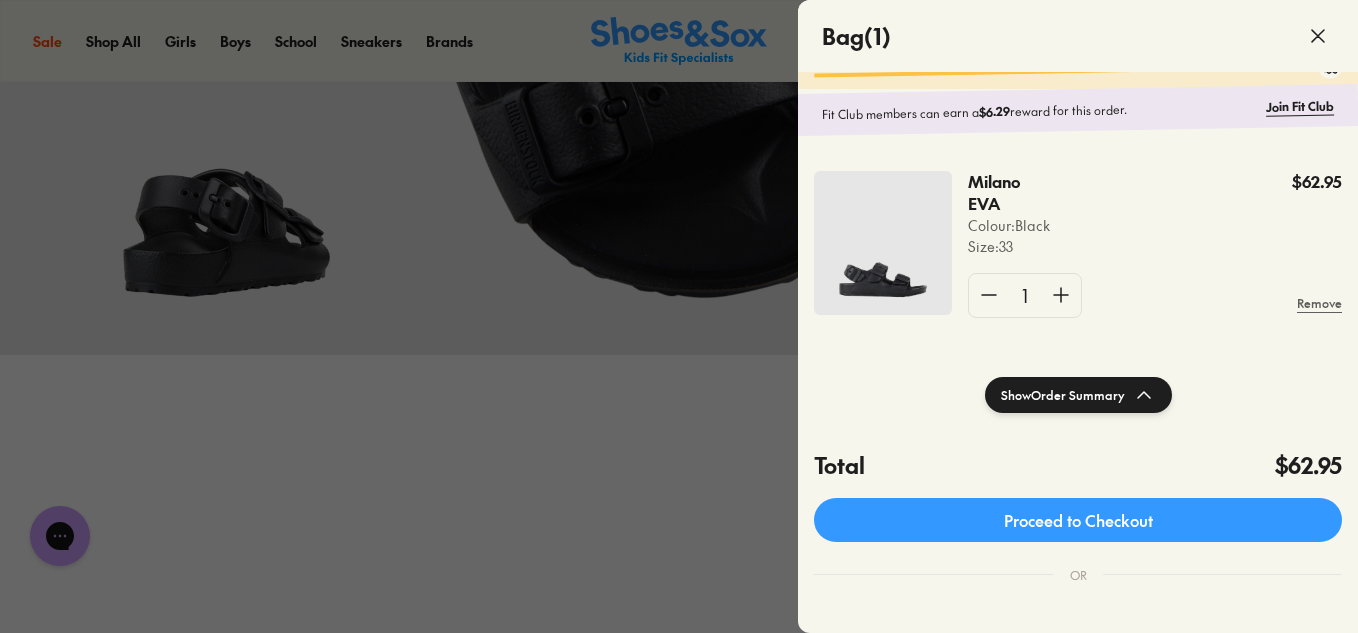 scroll, scrollTop: 0, scrollLeft: 0, axis: both 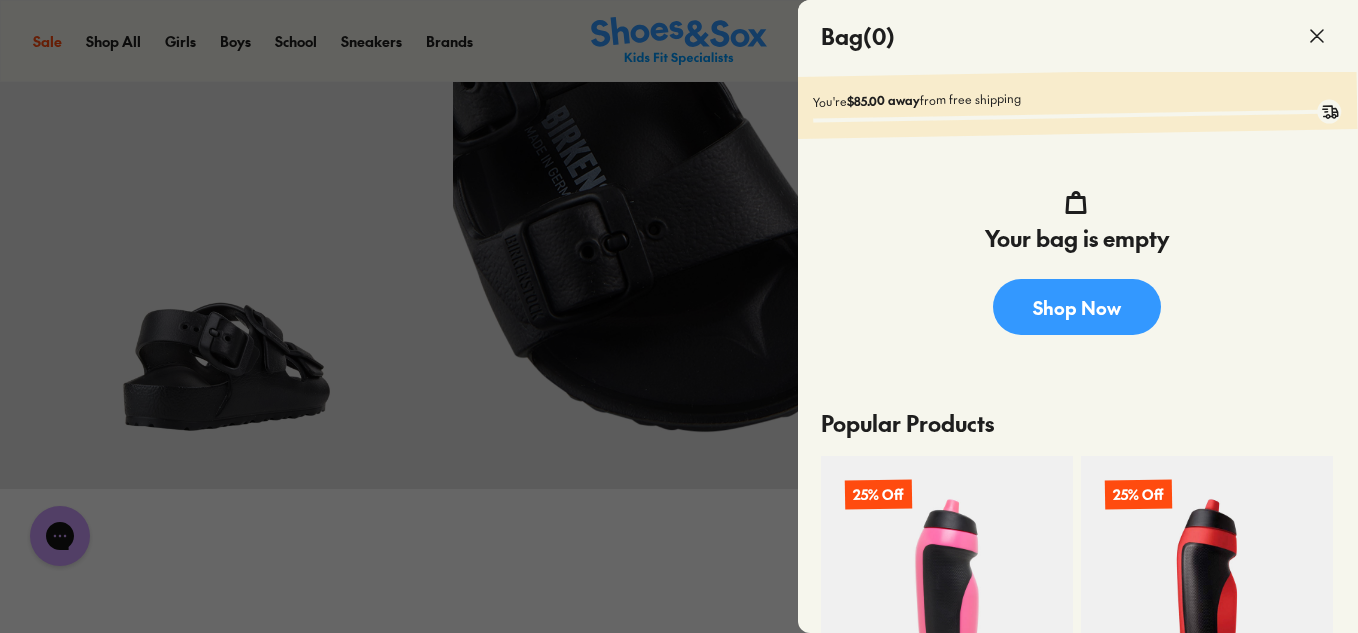 click 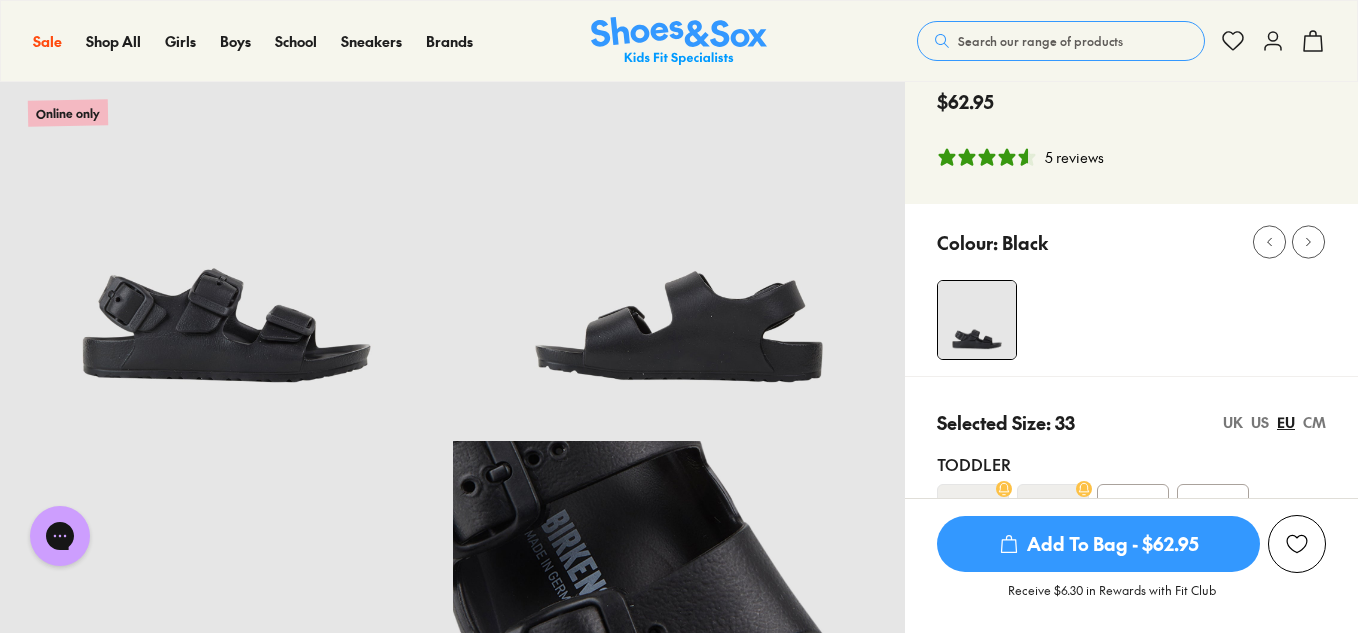 scroll, scrollTop: 100, scrollLeft: 0, axis: vertical 